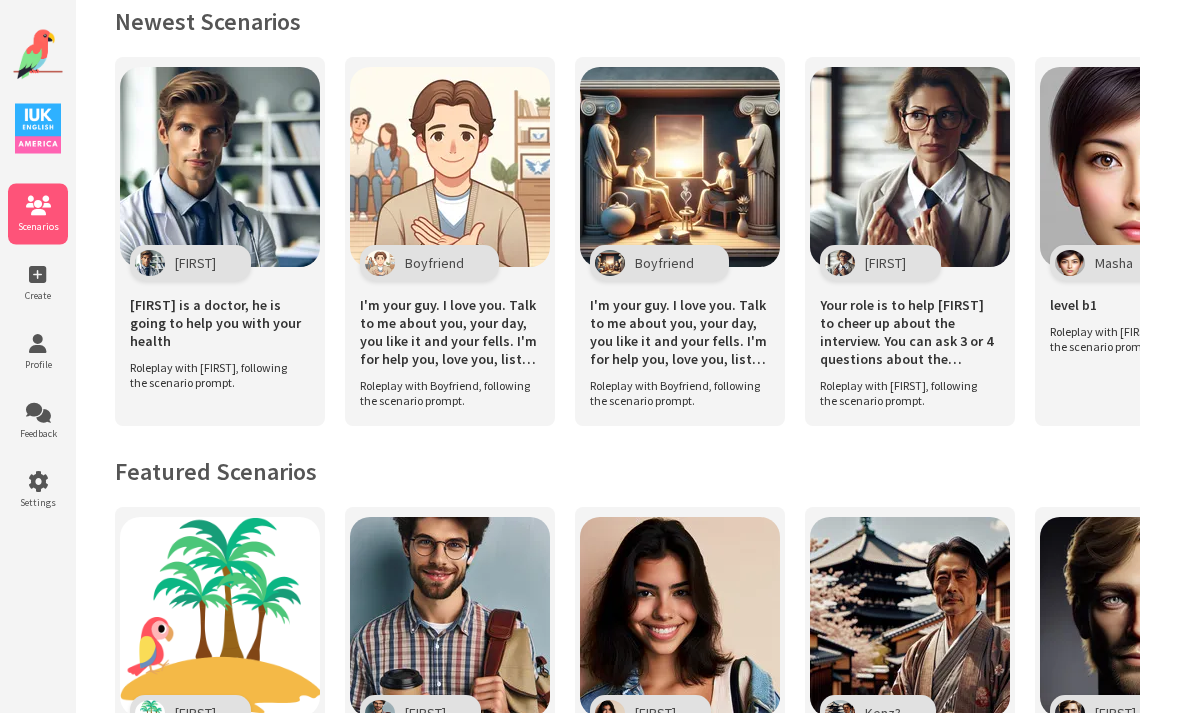 scroll, scrollTop: 878, scrollLeft: 0, axis: vertical 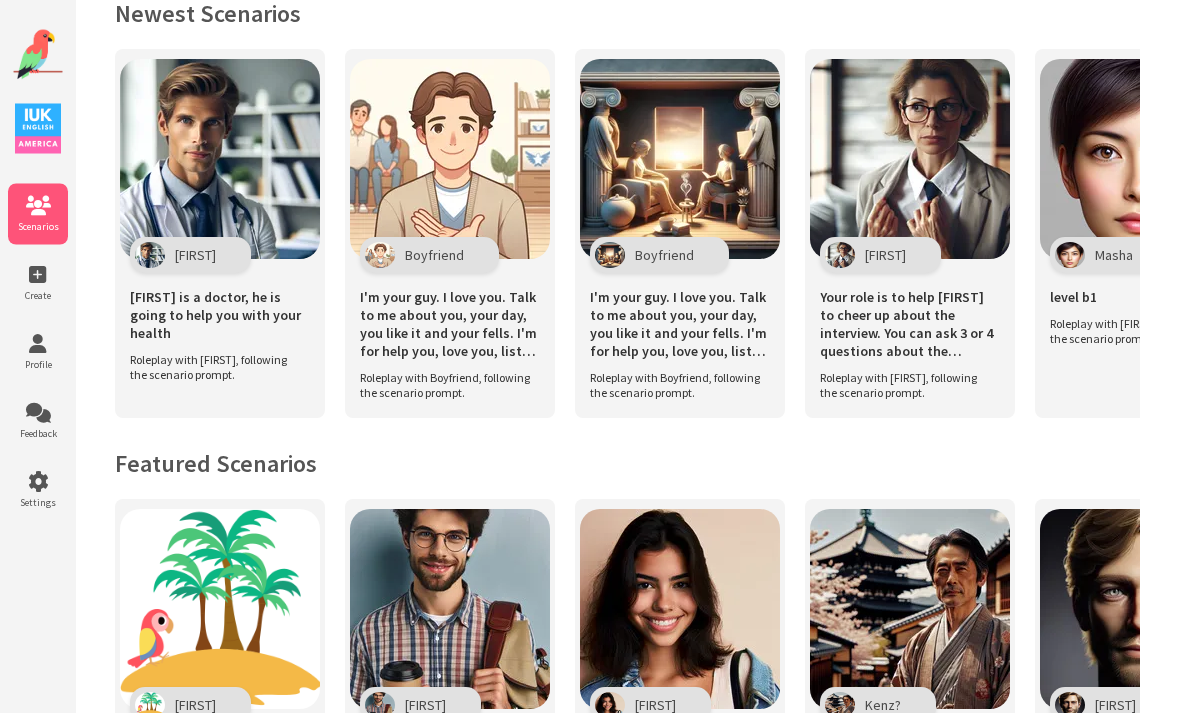 click on "I'm your guy. I love you. Talk to me about you, your day, you like it and your fells. I'm for help you, love you, listen you and understand you." at bounding box center [450, 322] 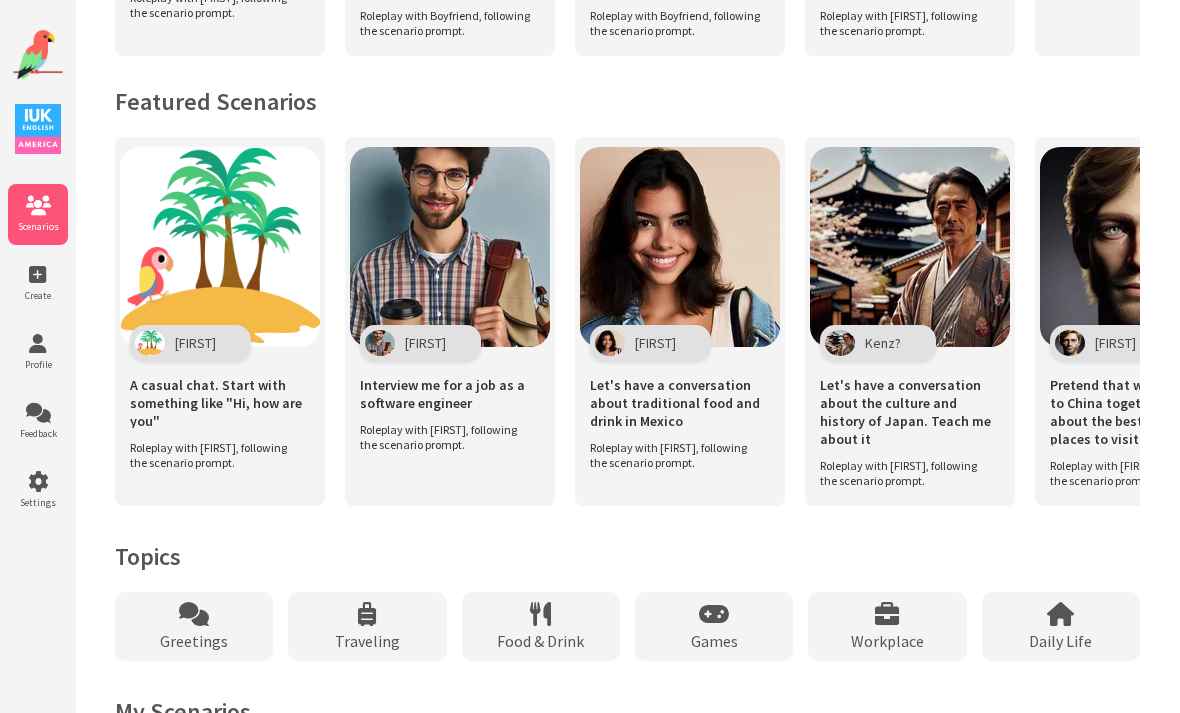 scroll, scrollTop: 1265, scrollLeft: 0, axis: vertical 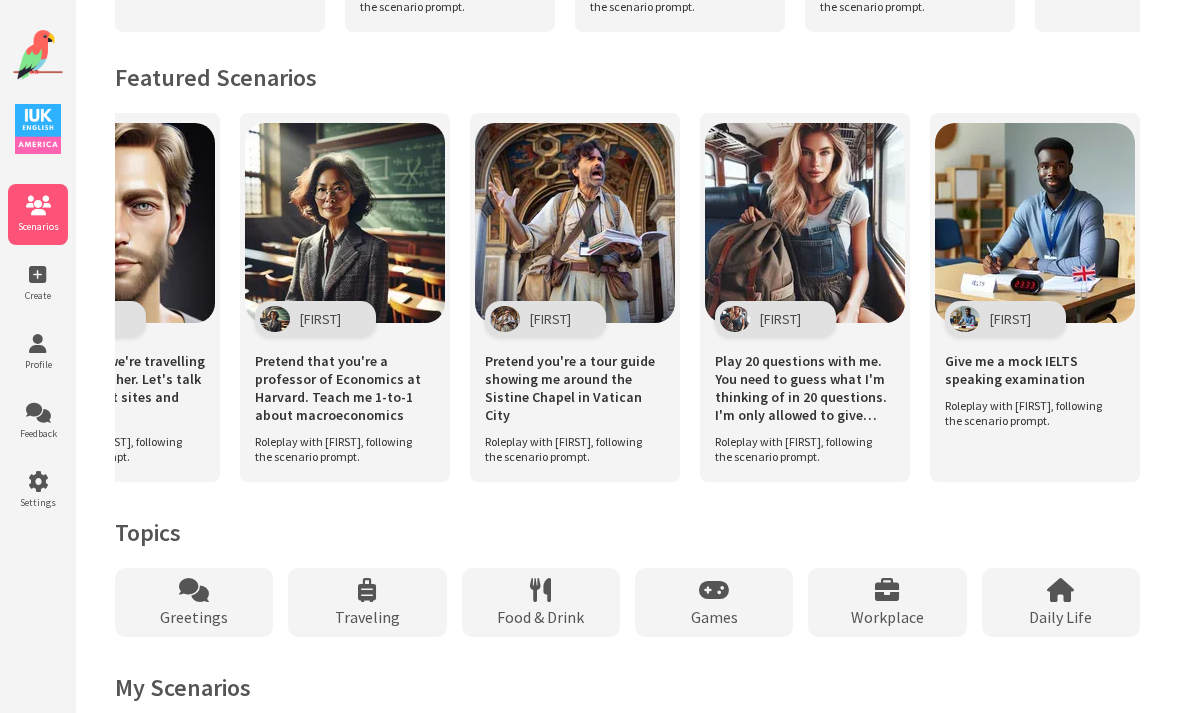 click on "Give me a mock IELTS speaking examination" at bounding box center (1035, 370) 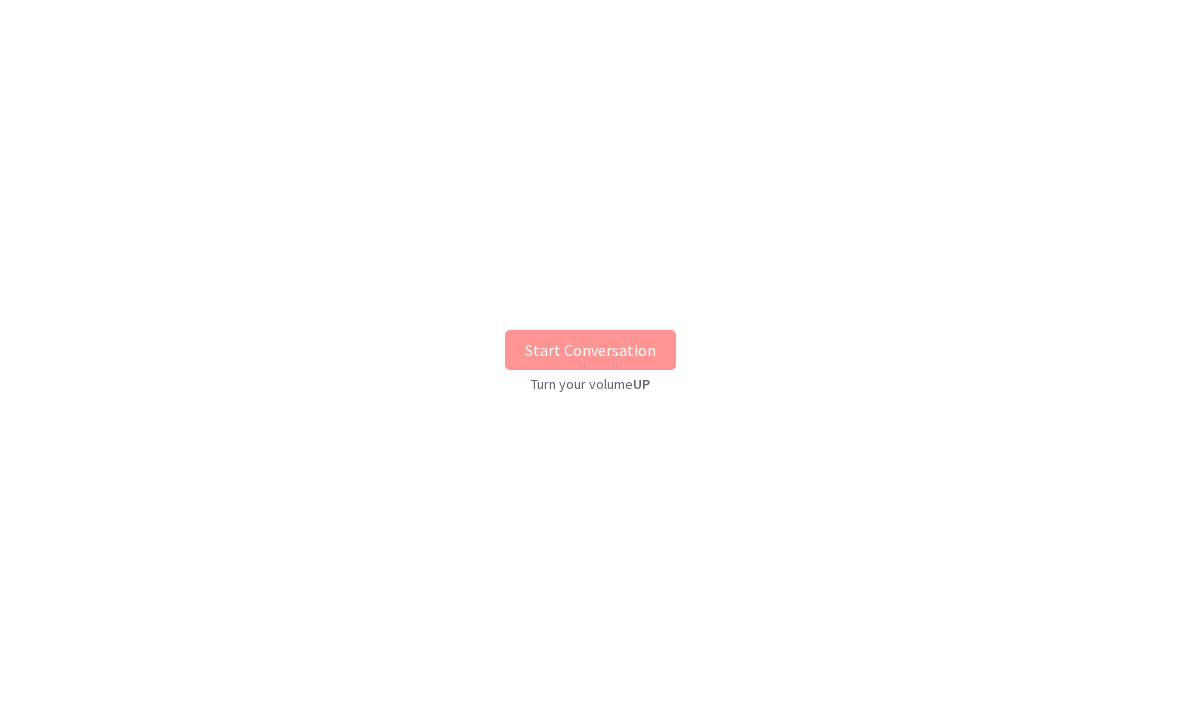 scroll, scrollTop: 0, scrollLeft: 0, axis: both 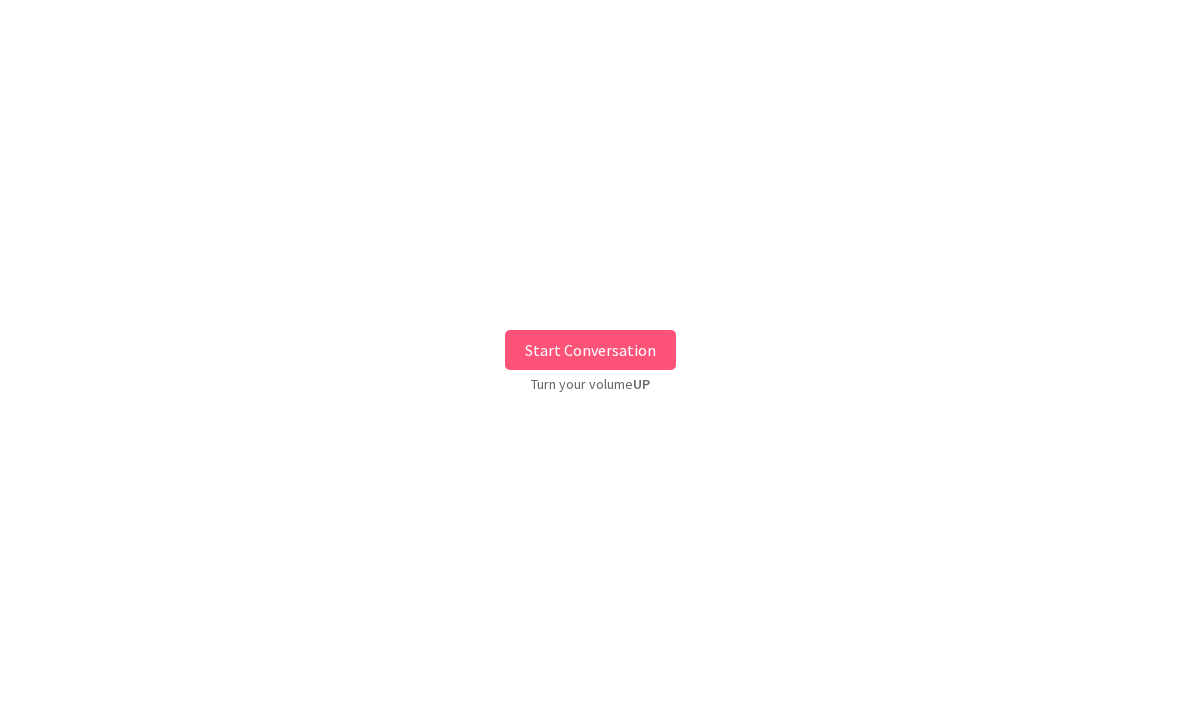 click on "Start Conversation" at bounding box center (590, 350) 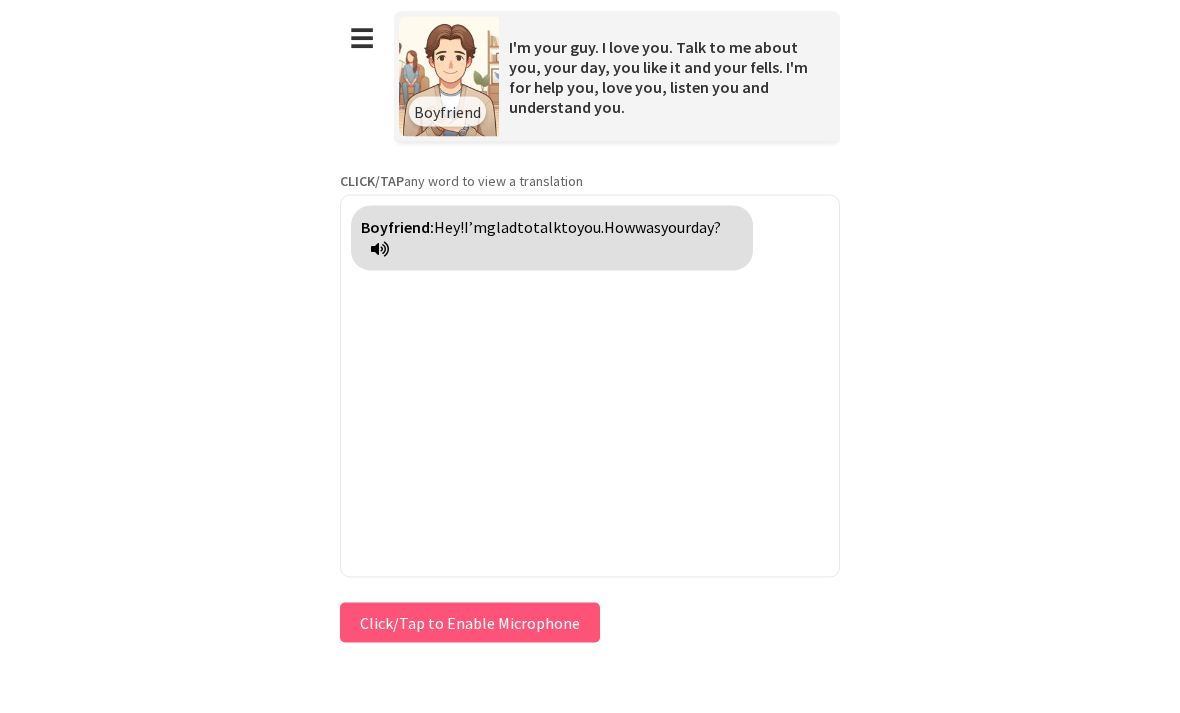 scroll, scrollTop: 64, scrollLeft: 0, axis: vertical 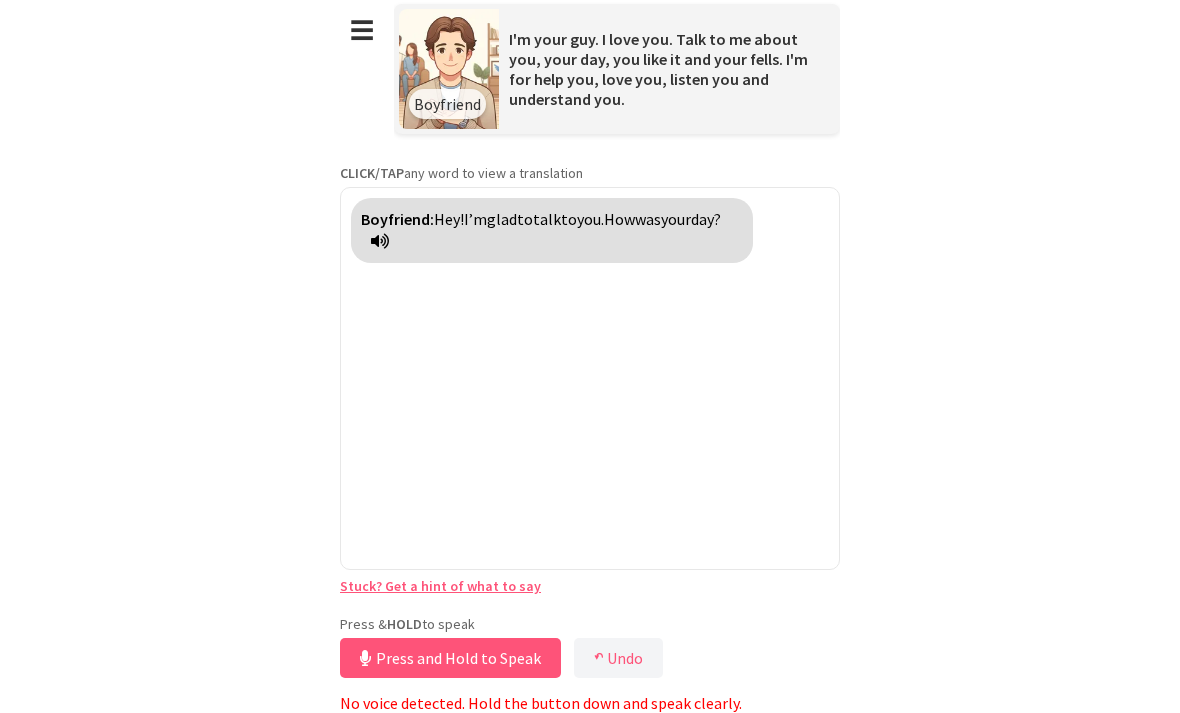 click on "Press and Hold to Speak" at bounding box center (450, 658) 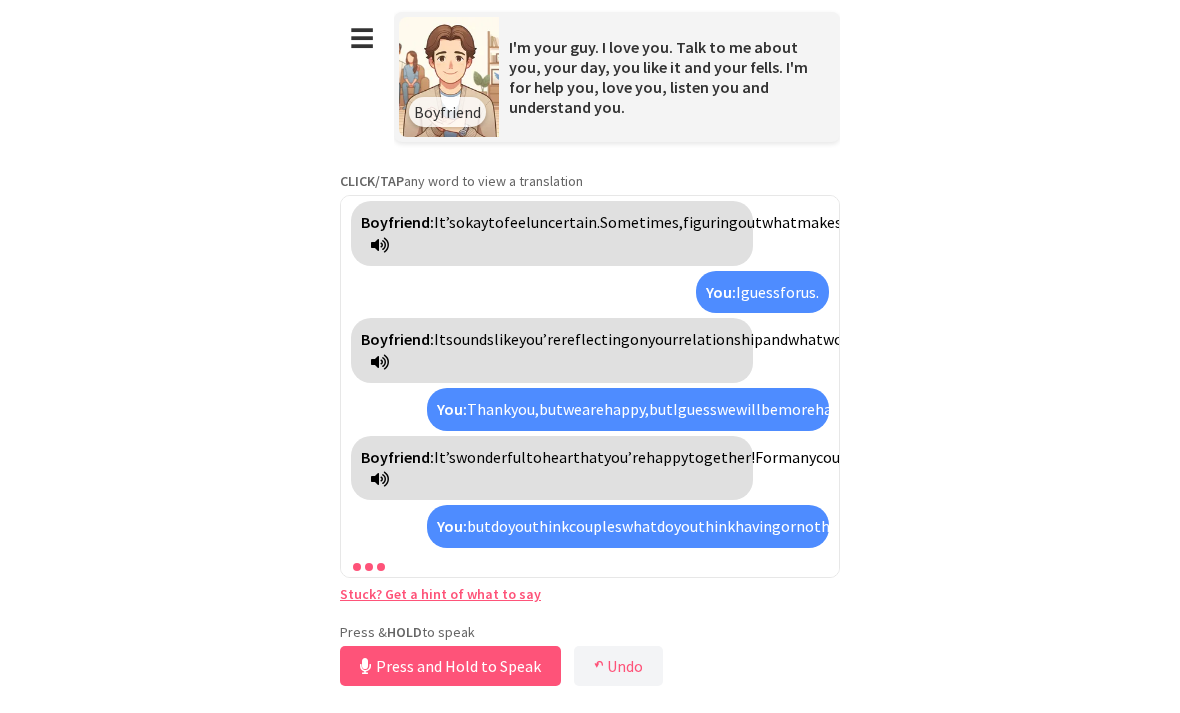 scroll, scrollTop: 2759, scrollLeft: 0, axis: vertical 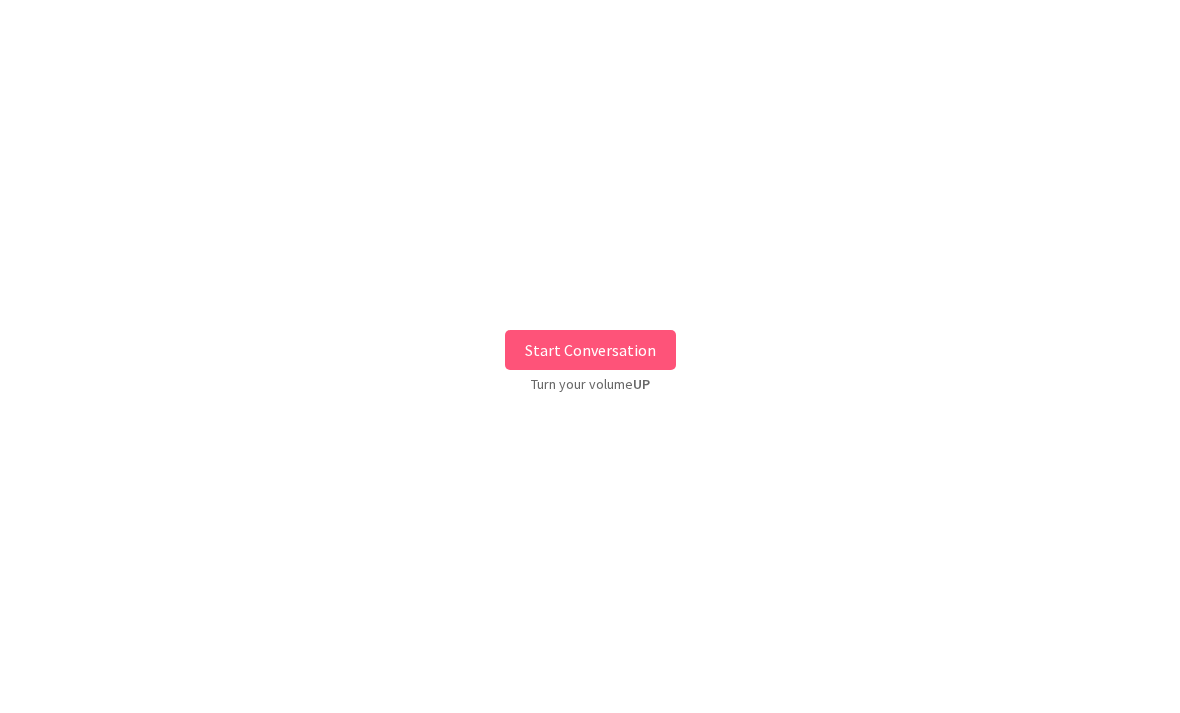 click on "Start Conversation" at bounding box center (590, 350) 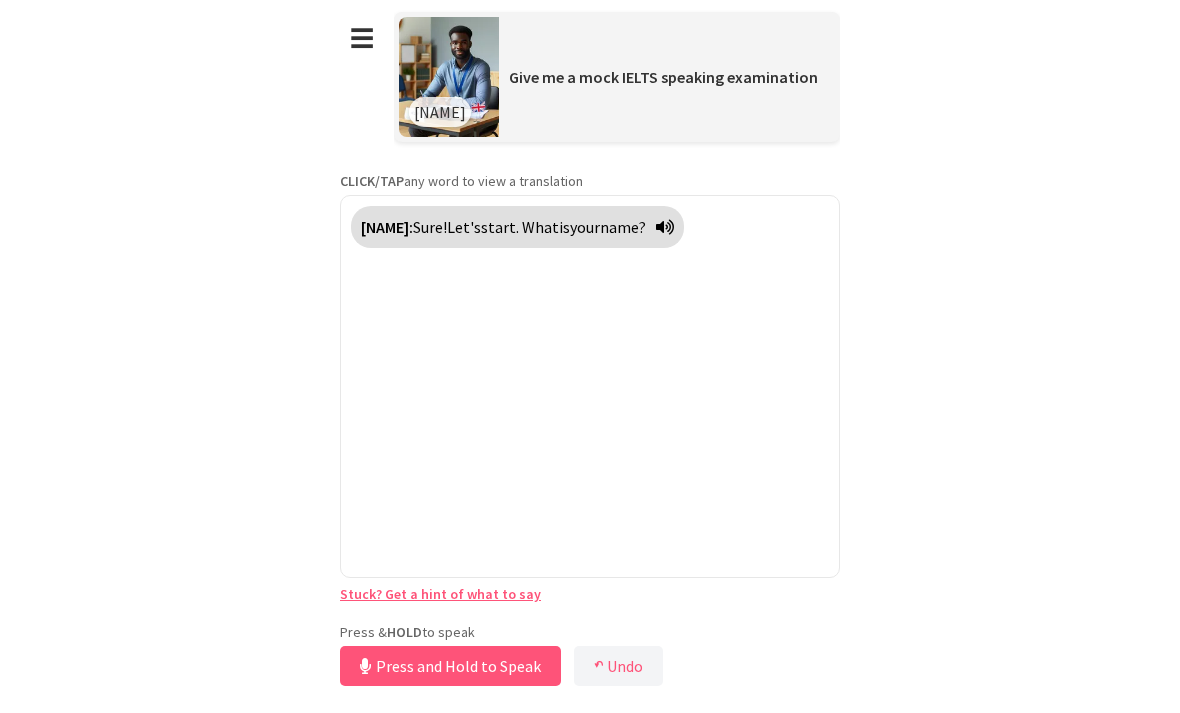 scroll, scrollTop: 64, scrollLeft: 0, axis: vertical 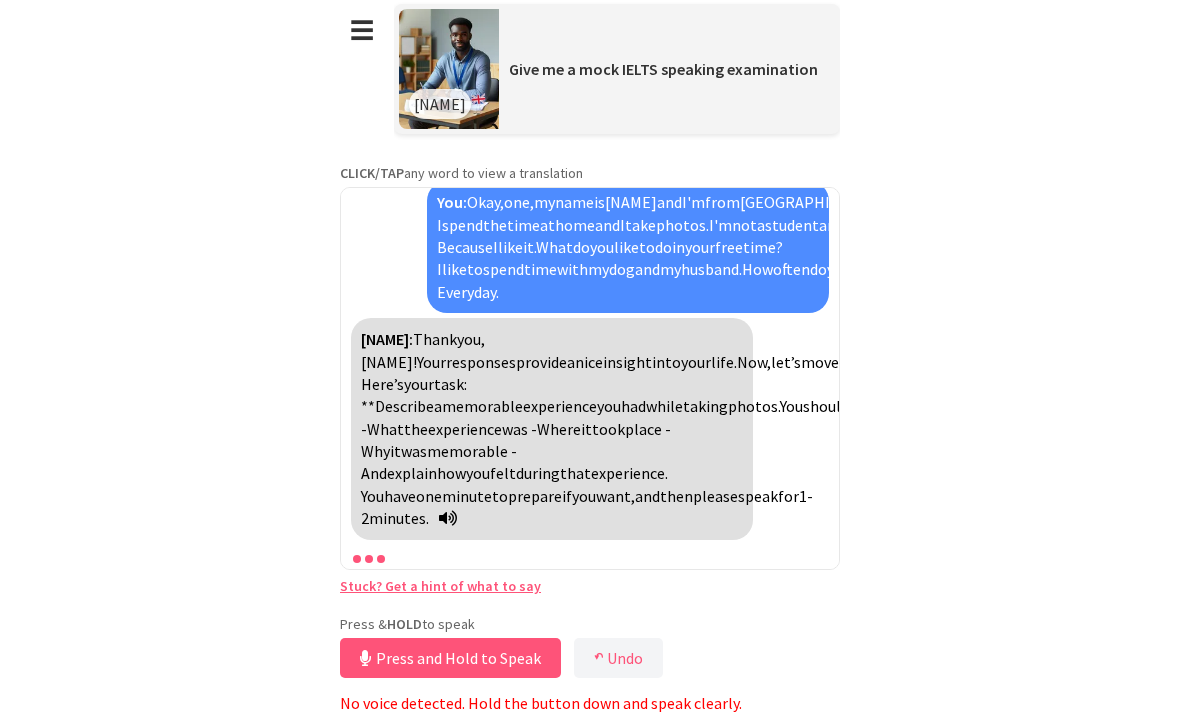 click on "let’s" at bounding box center (786, 362) 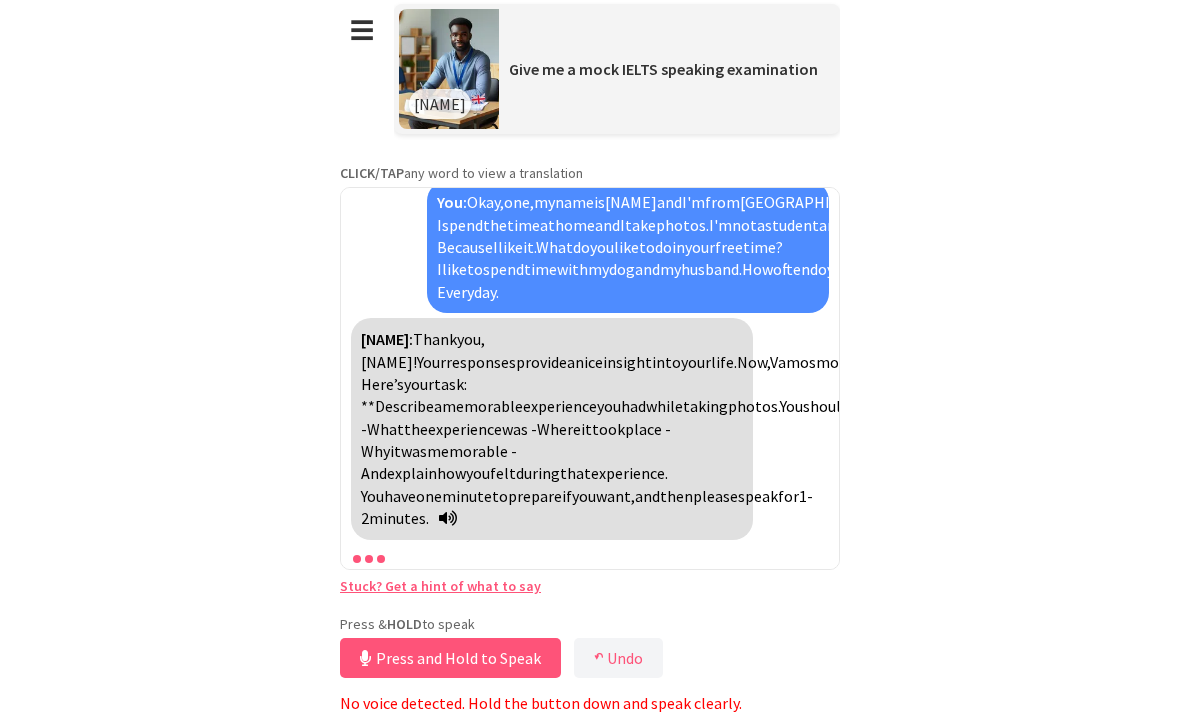 click on "Press and Hold to Speak" at bounding box center [450, 658] 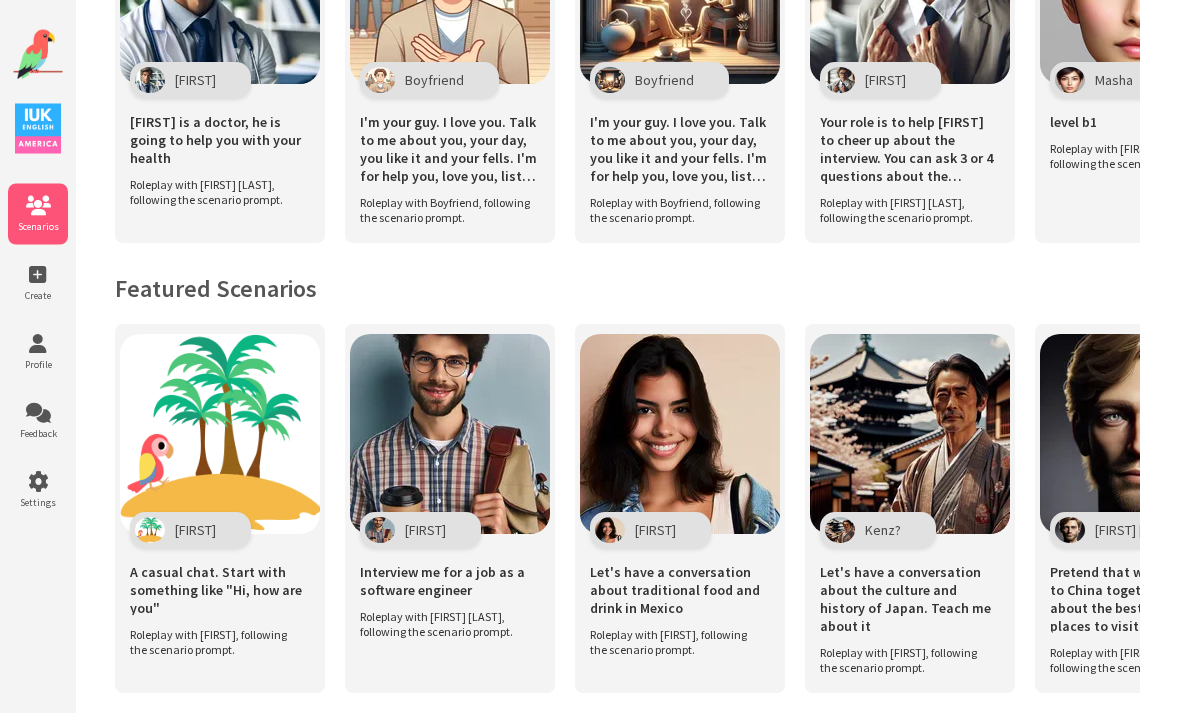 scroll, scrollTop: 1025, scrollLeft: 0, axis: vertical 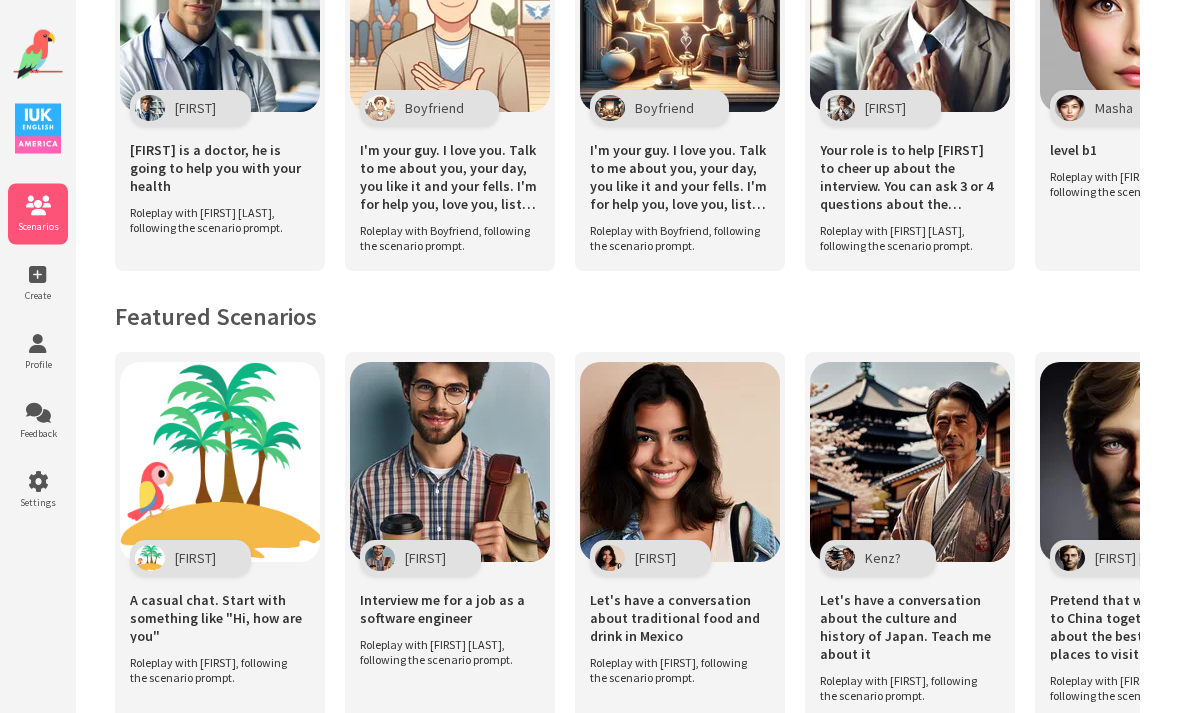 click at bounding box center [38, 482] 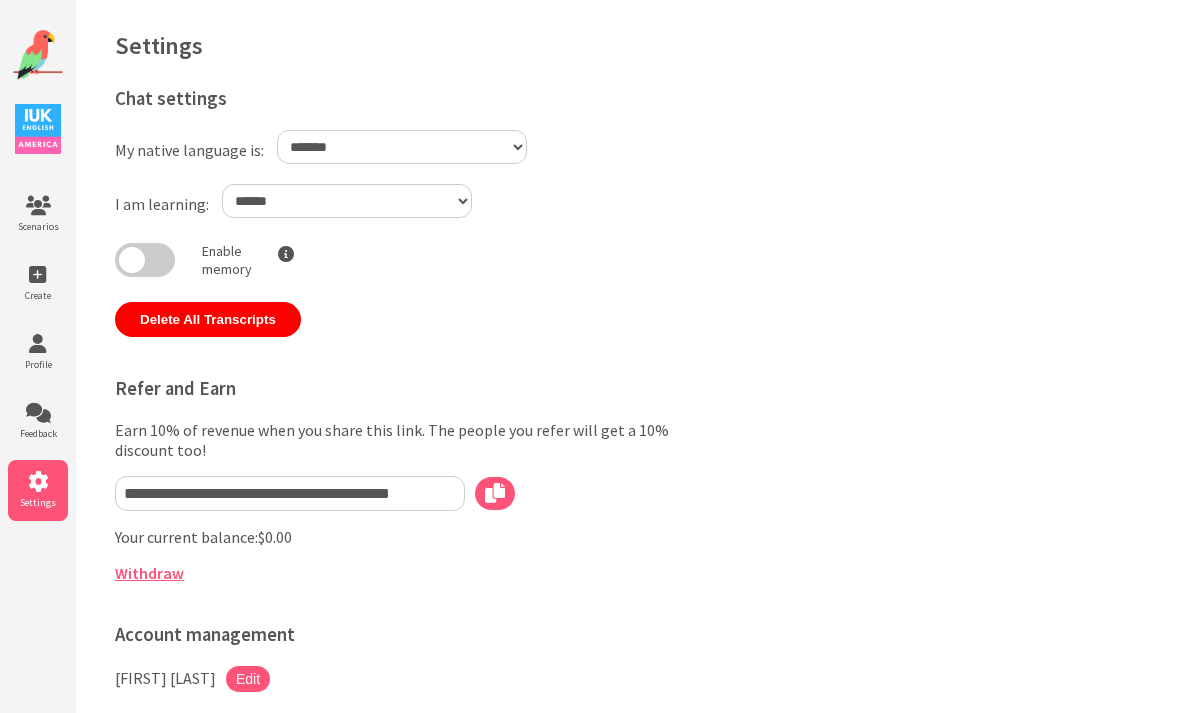 select on "**" 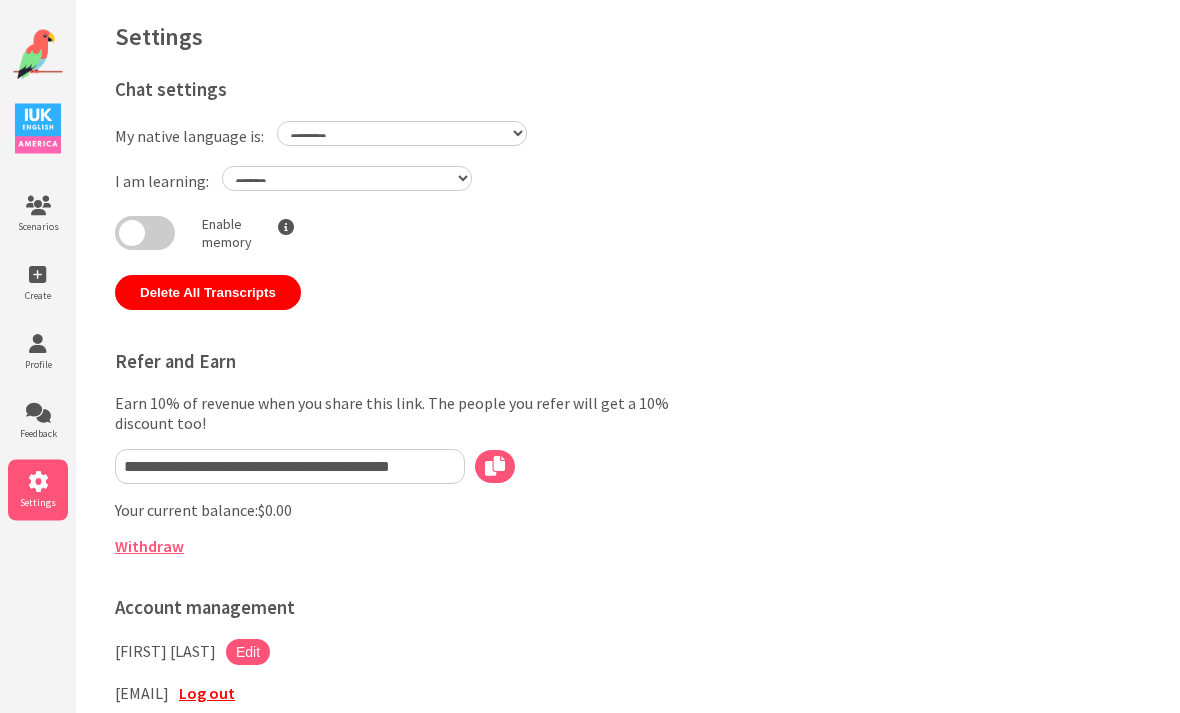 scroll, scrollTop: 0, scrollLeft: 0, axis: both 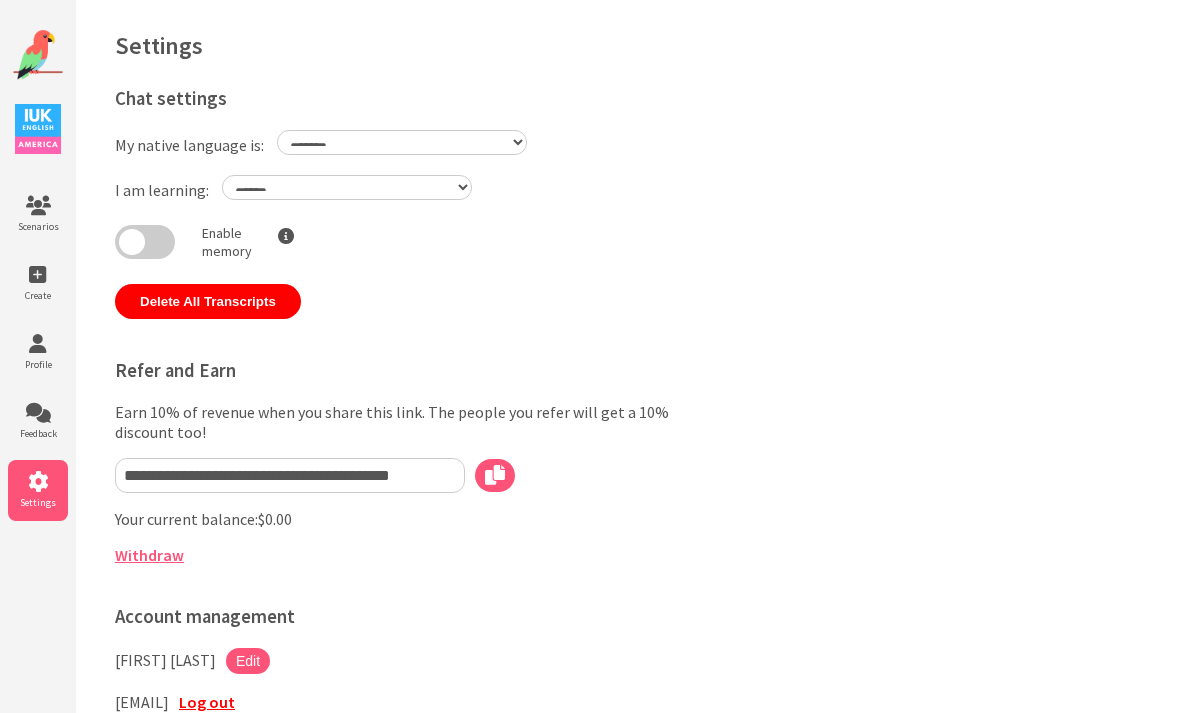 click at bounding box center (38, 344) 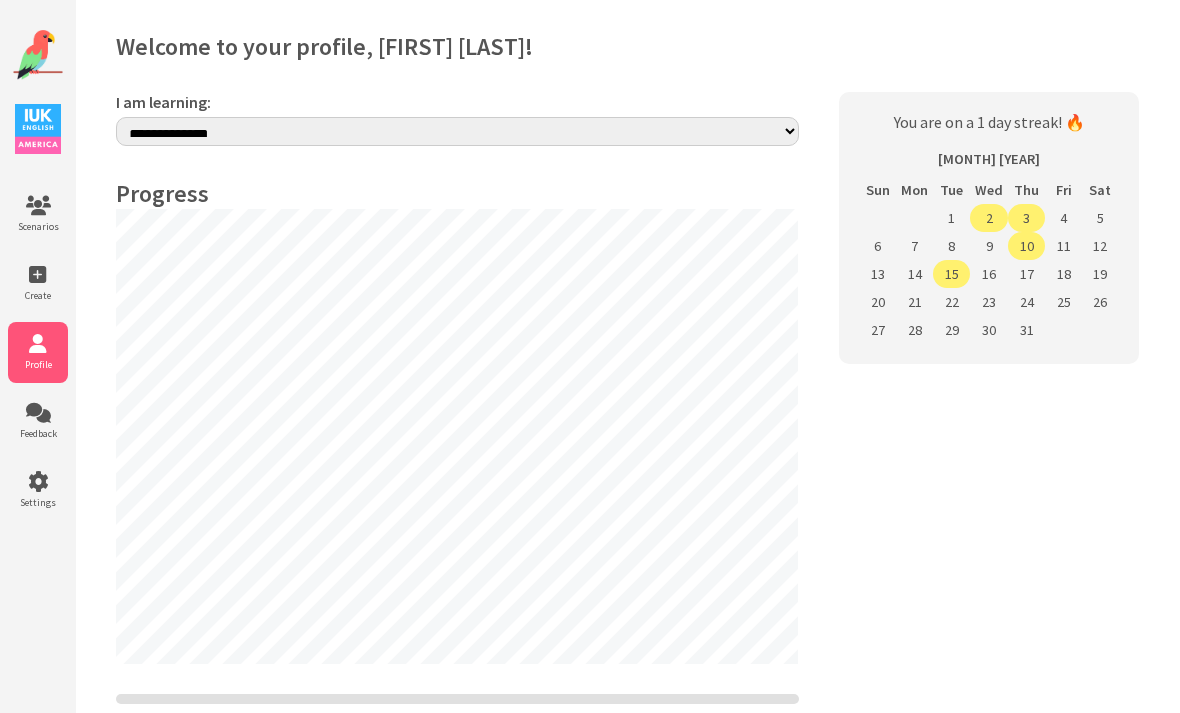 scroll, scrollTop: 0, scrollLeft: 0, axis: both 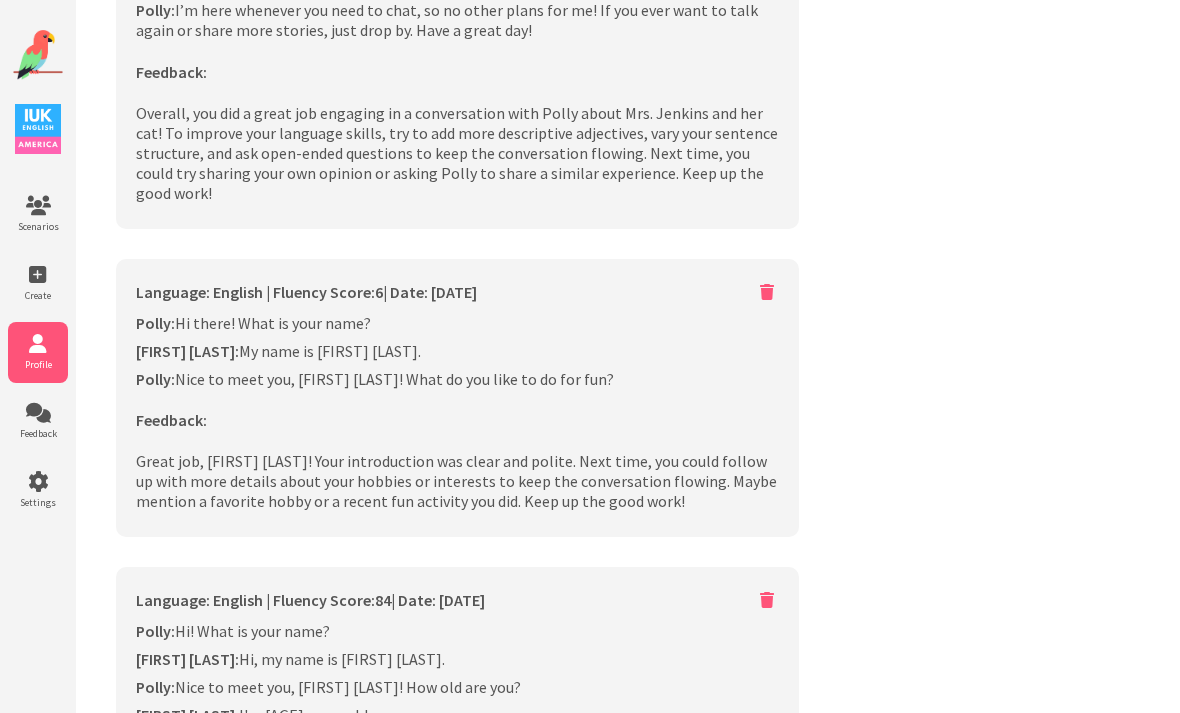 click at bounding box center (38, 206) 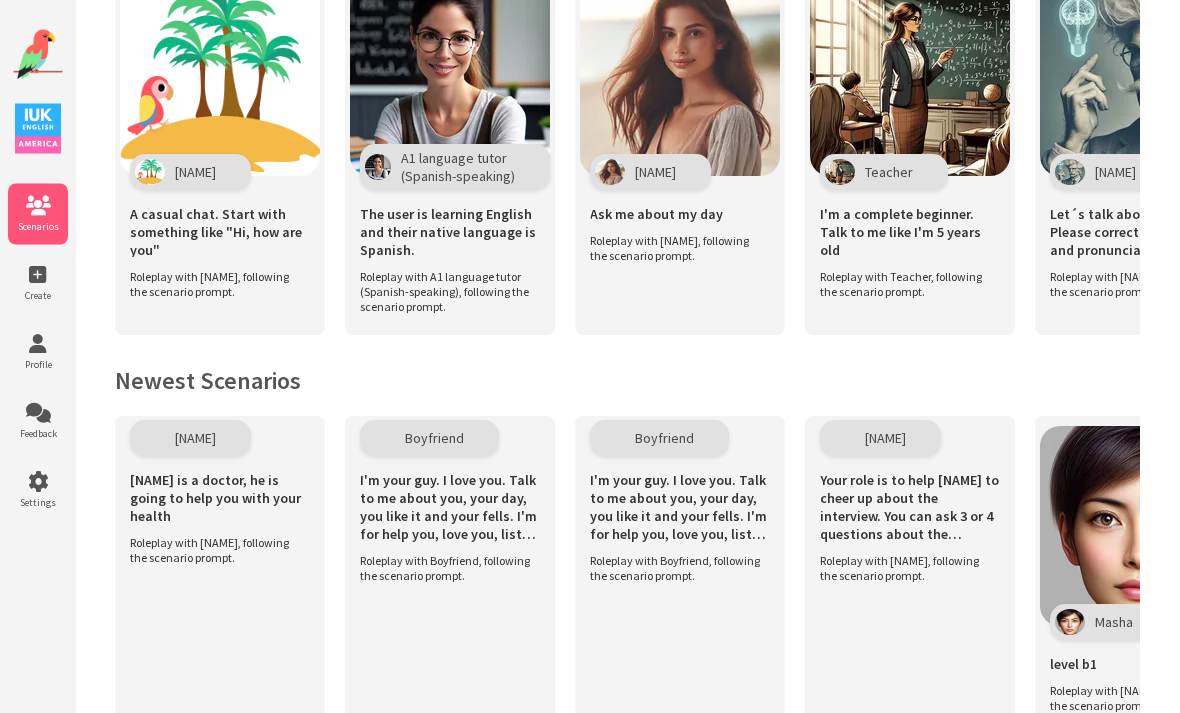 scroll, scrollTop: 520, scrollLeft: 0, axis: vertical 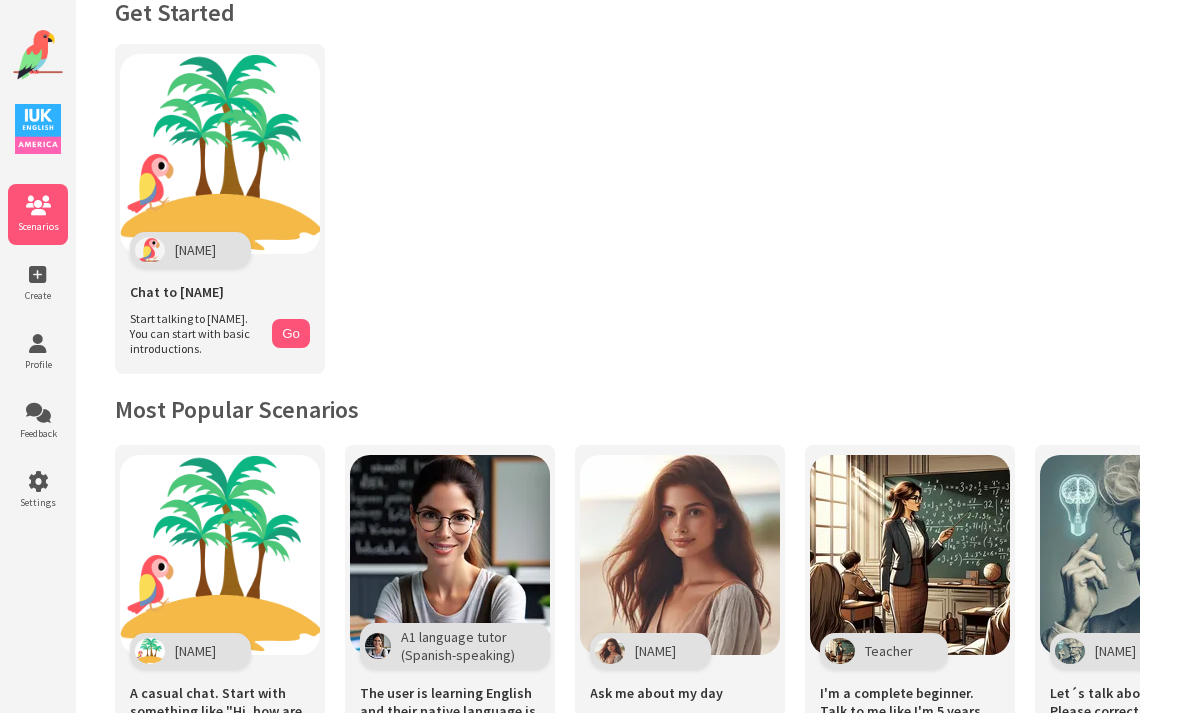 click on "Go" at bounding box center [291, 333] 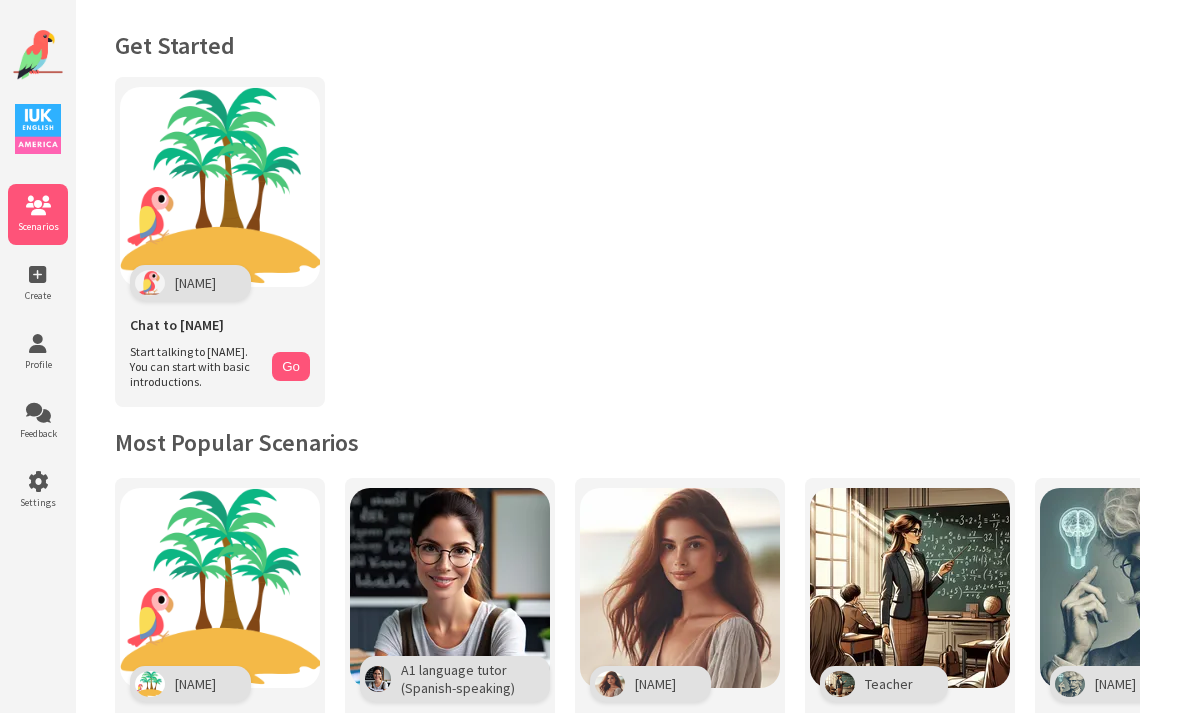 scroll, scrollTop: 33, scrollLeft: 0, axis: vertical 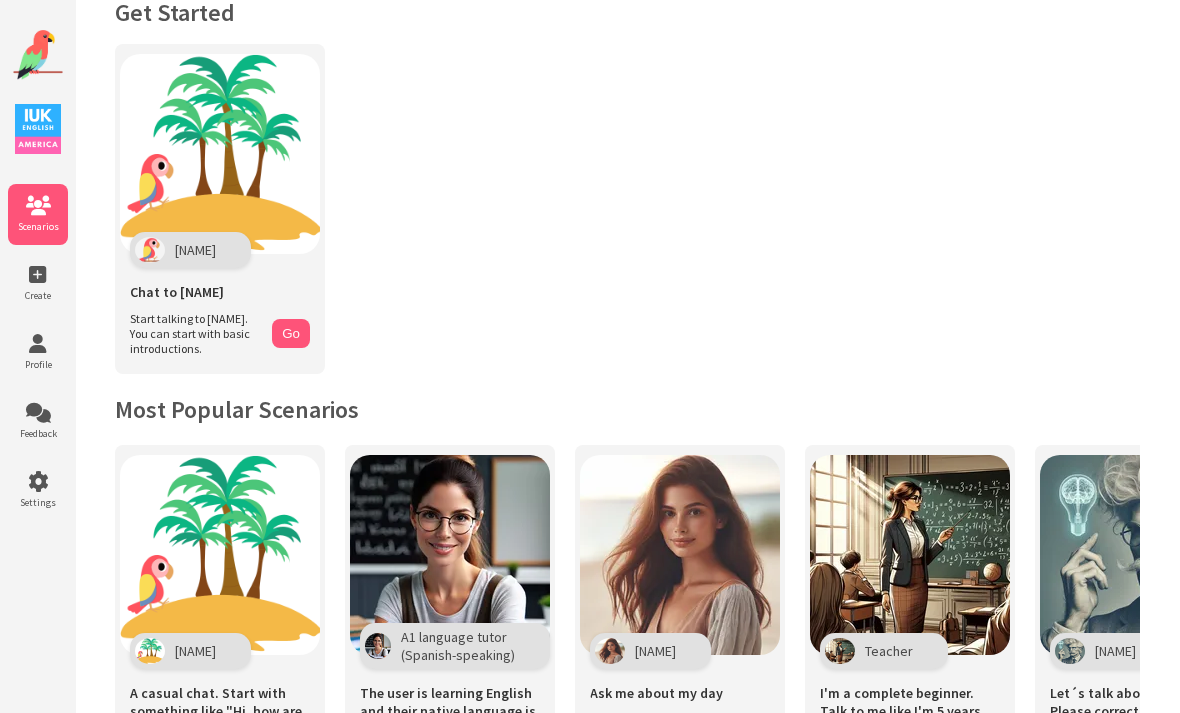 click at bounding box center (38, 482) 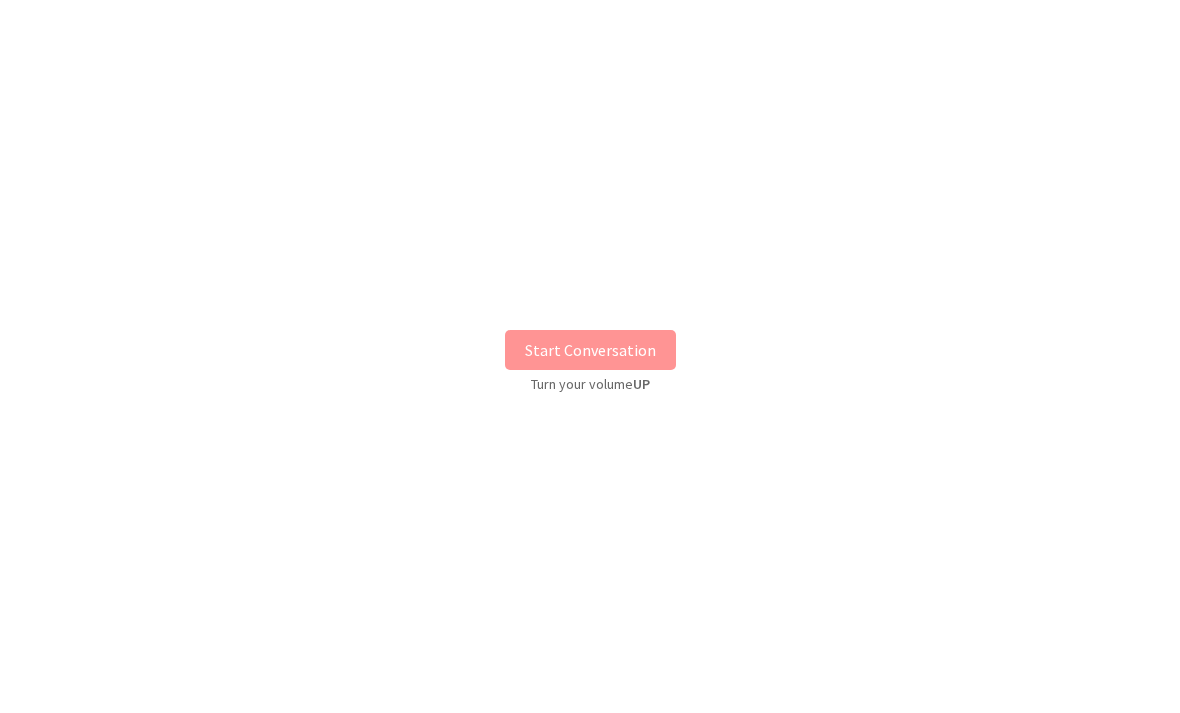 scroll, scrollTop: 0, scrollLeft: 0, axis: both 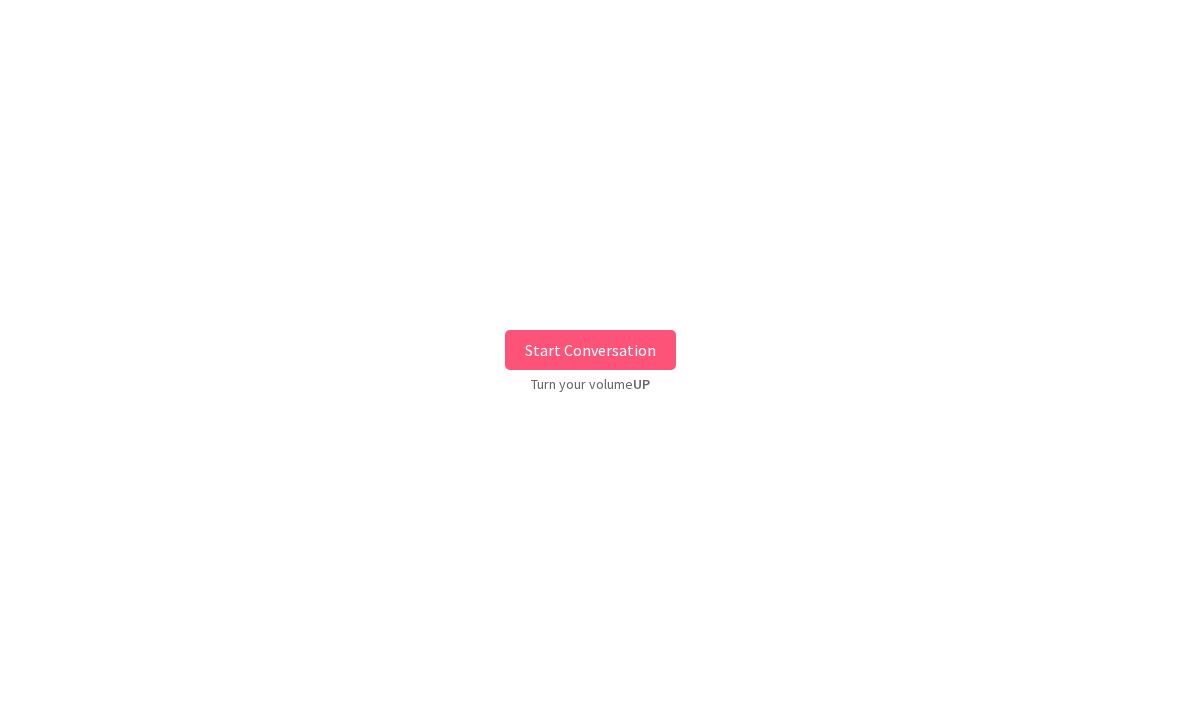 click on "Start Conversation" at bounding box center [590, 350] 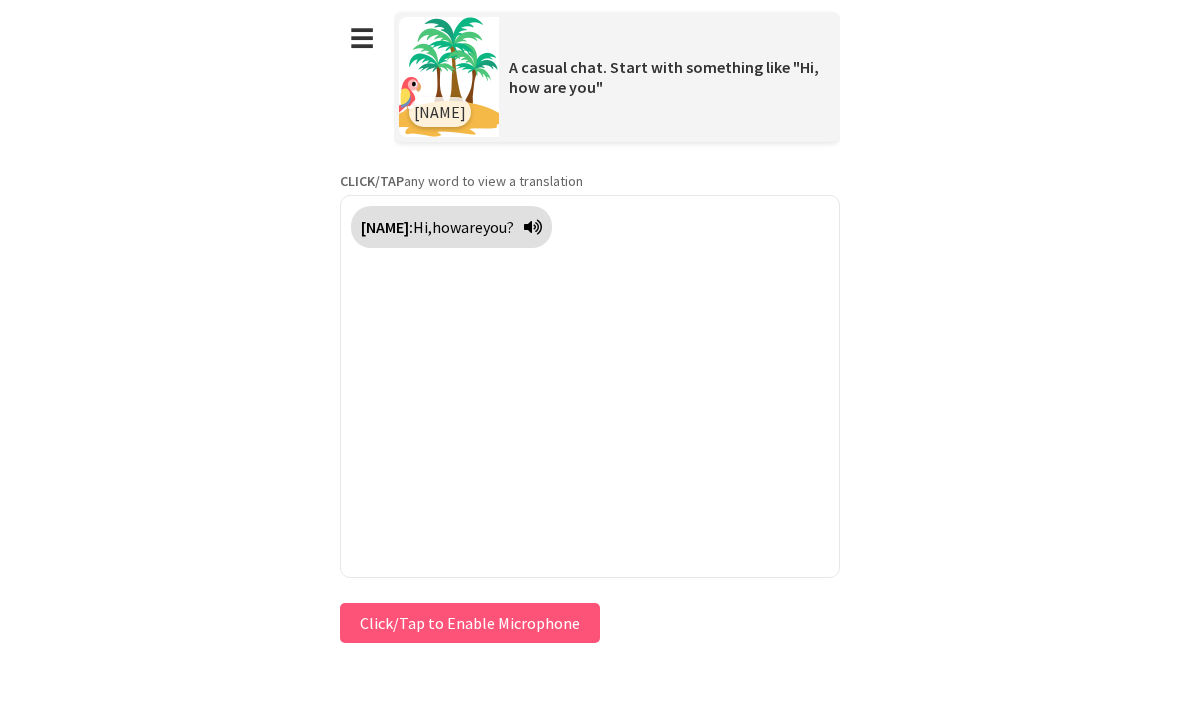 scroll, scrollTop: 64, scrollLeft: 0, axis: vertical 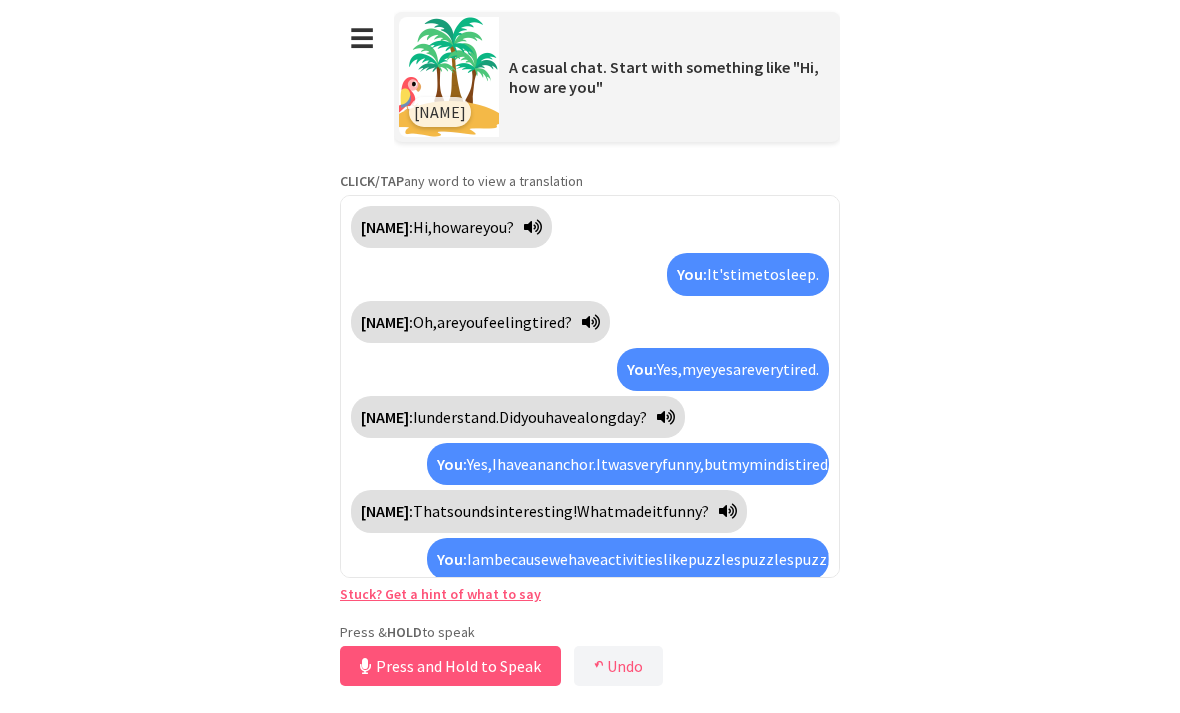 click on "☰" at bounding box center (362, 39) 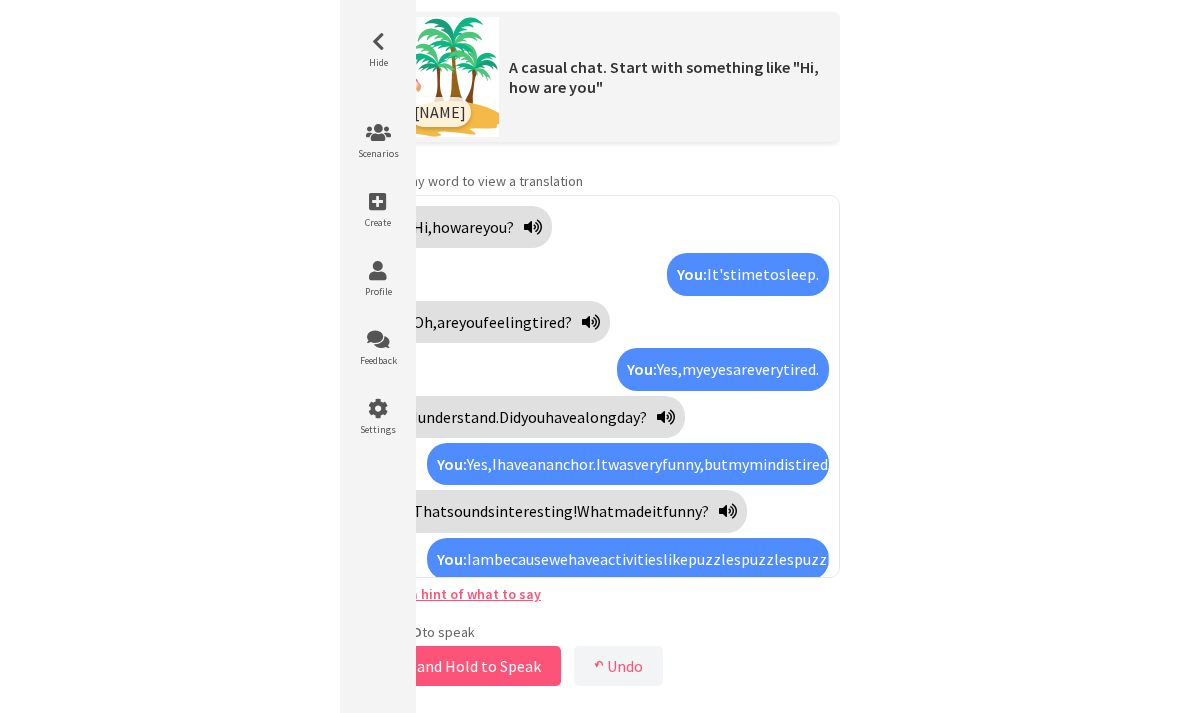 click at bounding box center [378, 42] 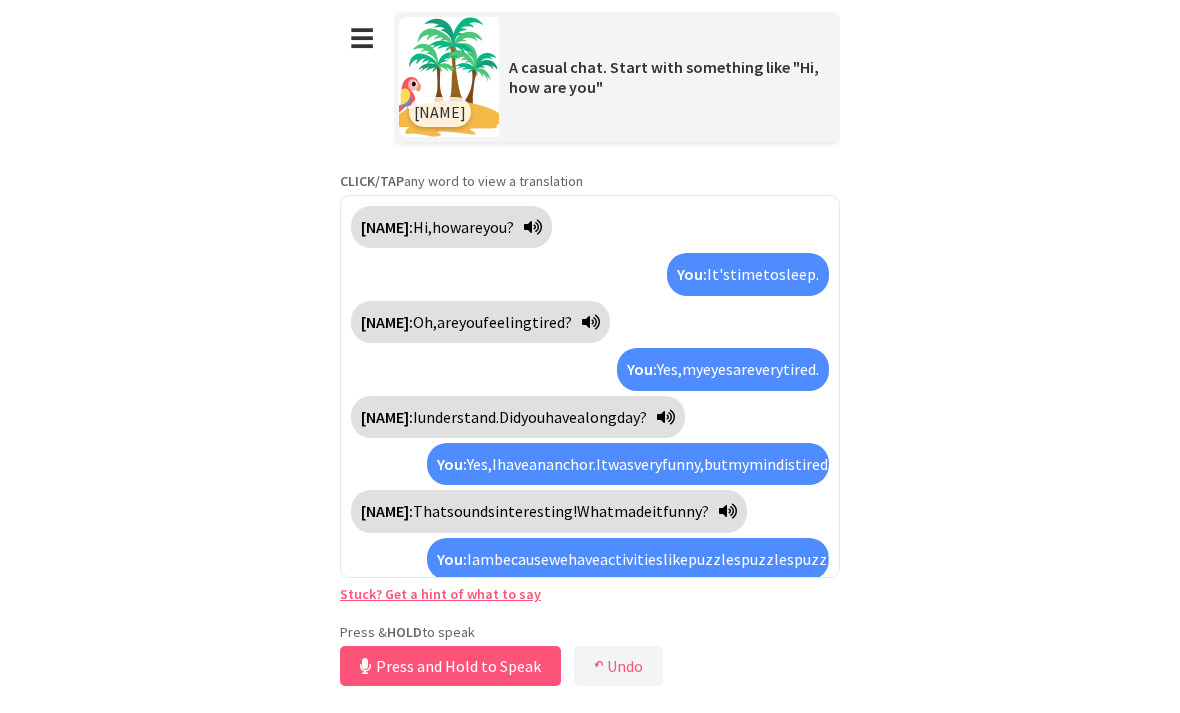 click on "☰" at bounding box center [362, 39] 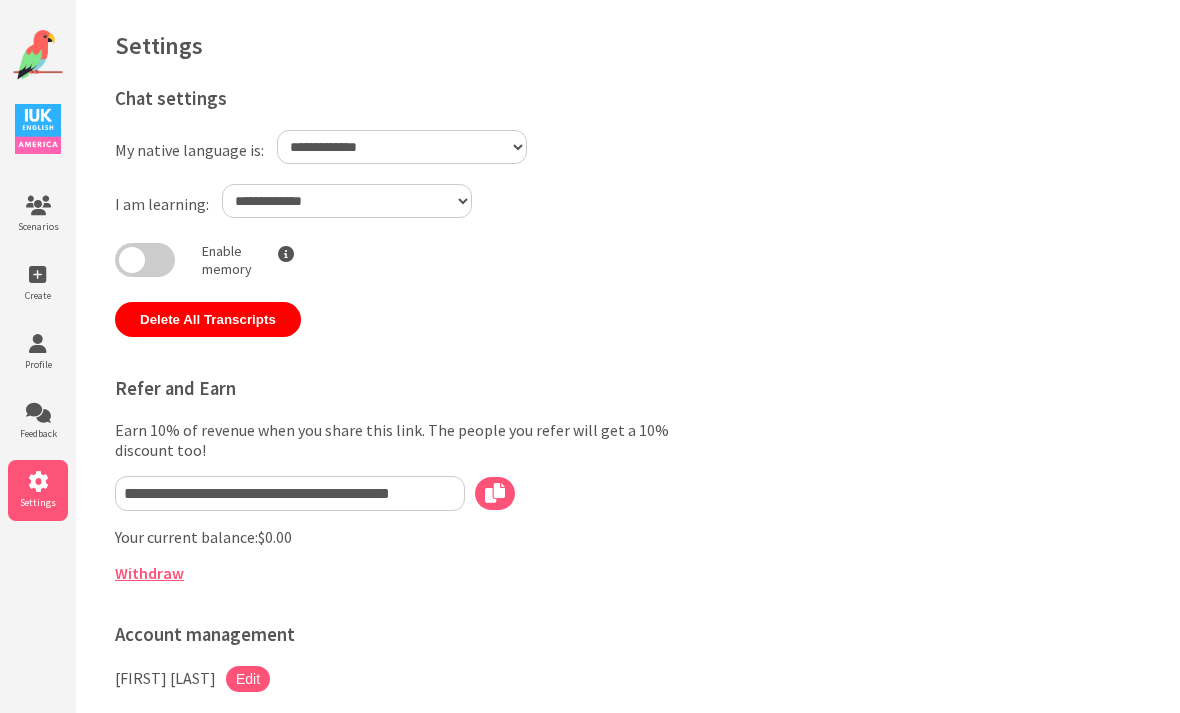 scroll, scrollTop: 0, scrollLeft: 0, axis: both 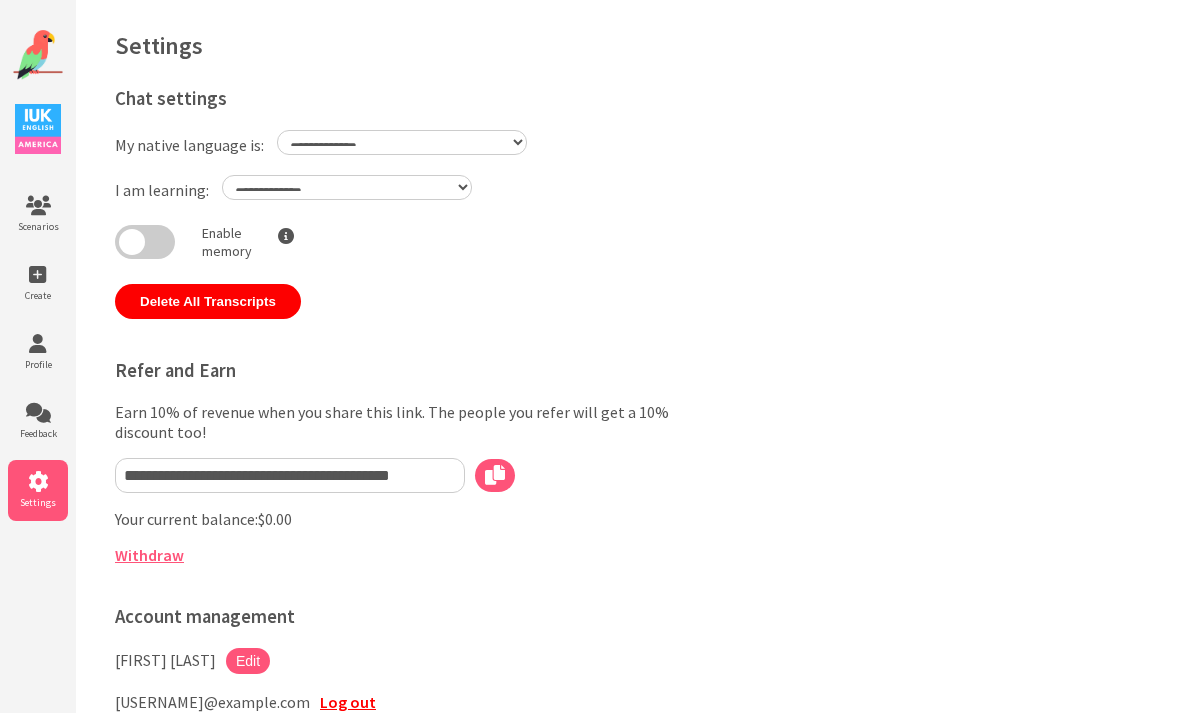 select on "**" 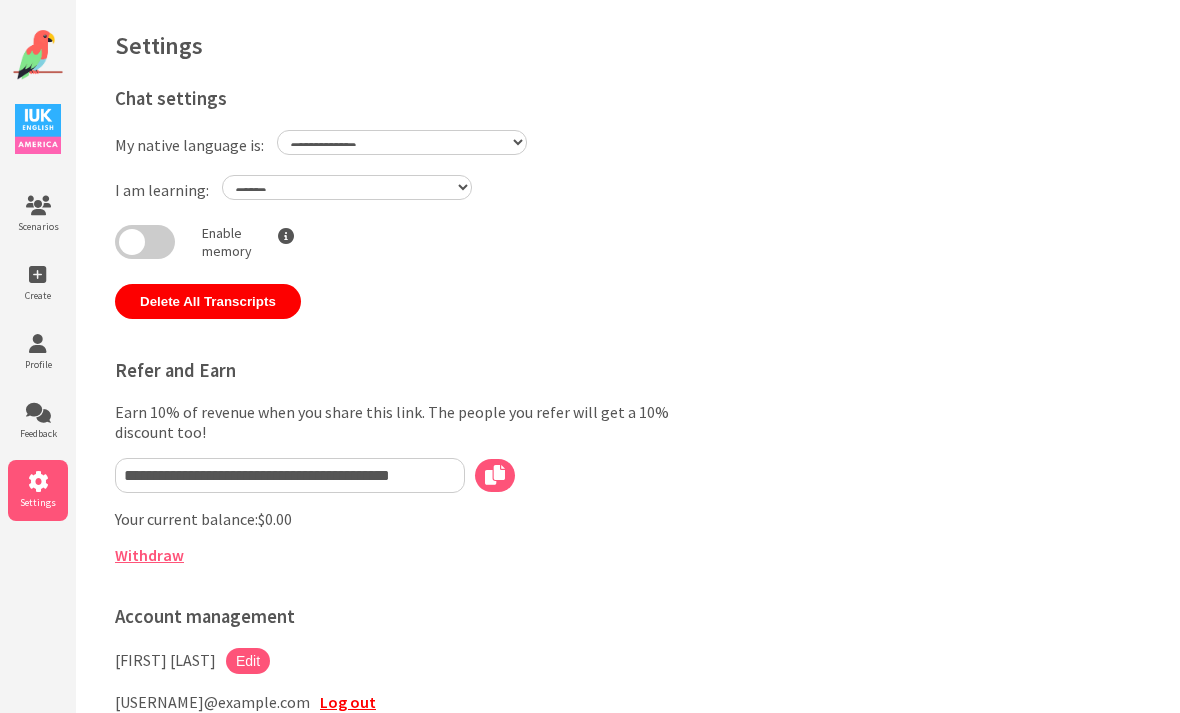 select on "**" 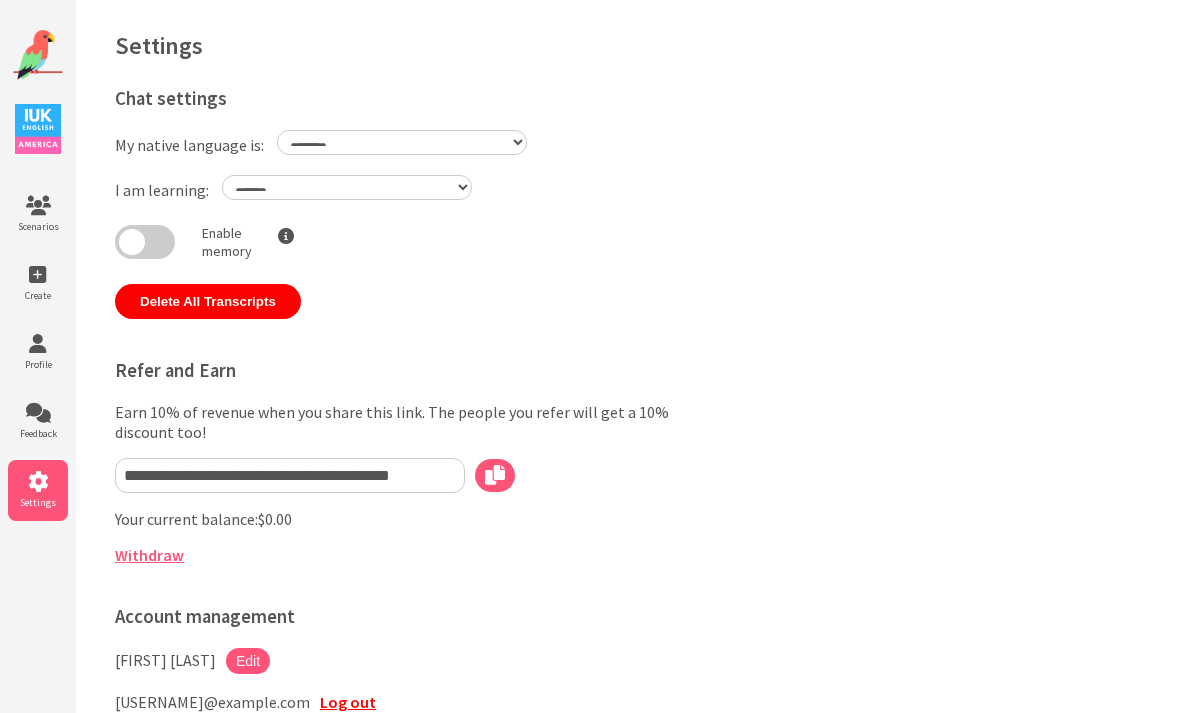 click at bounding box center (38, 206) 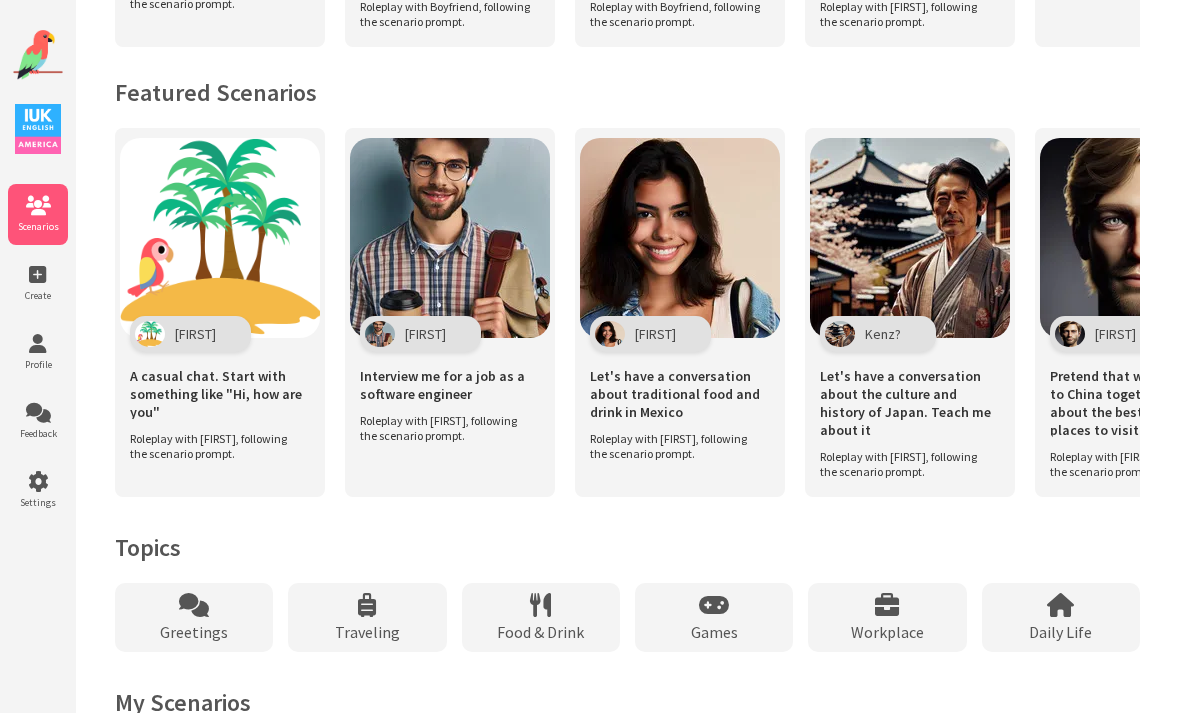scroll, scrollTop: 1265, scrollLeft: 0, axis: vertical 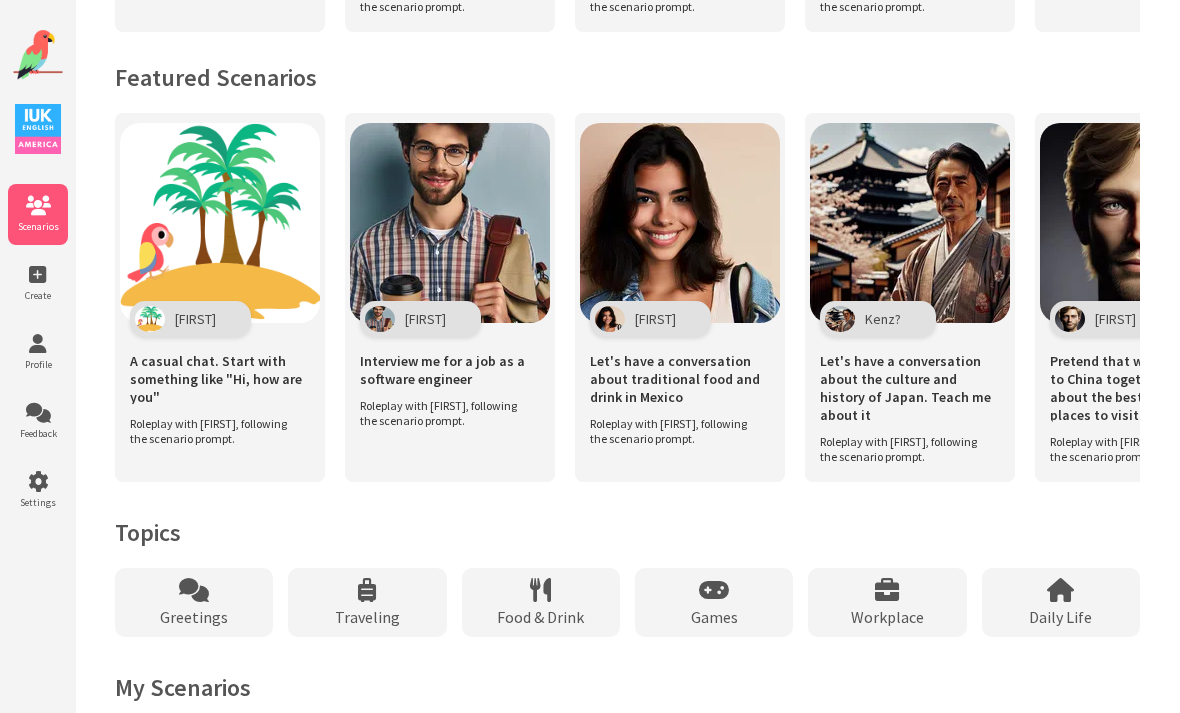 click at bounding box center (38, 344) 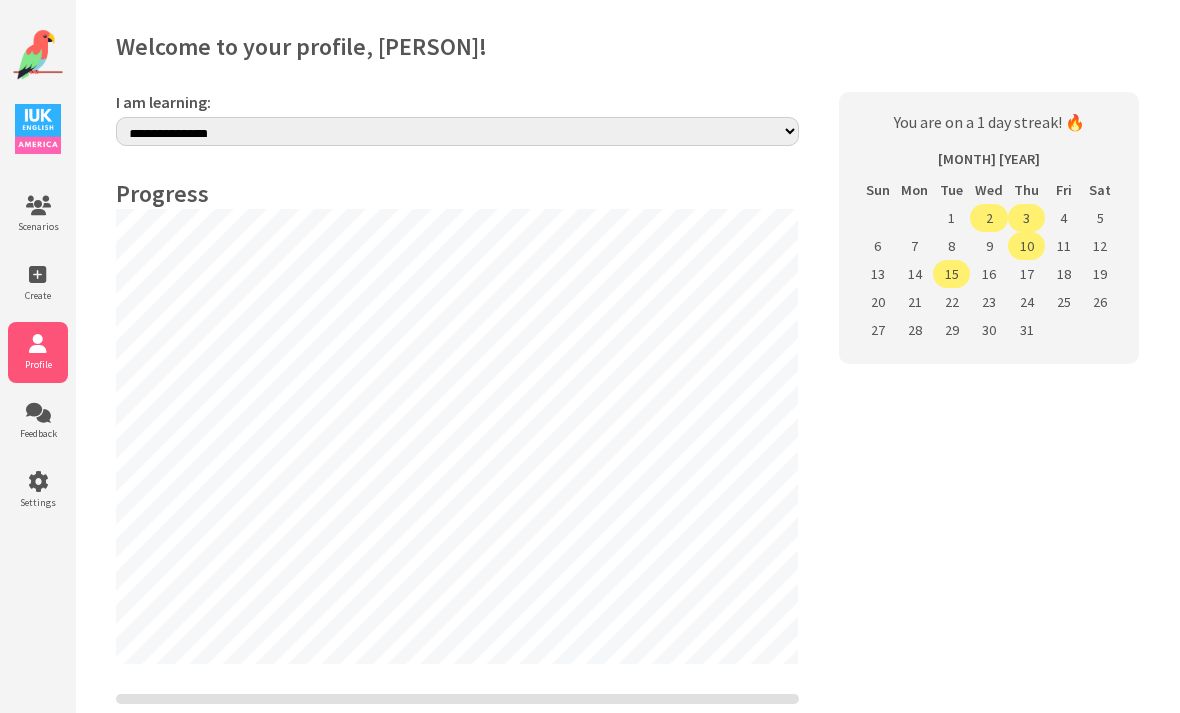 scroll, scrollTop: 0, scrollLeft: 0, axis: both 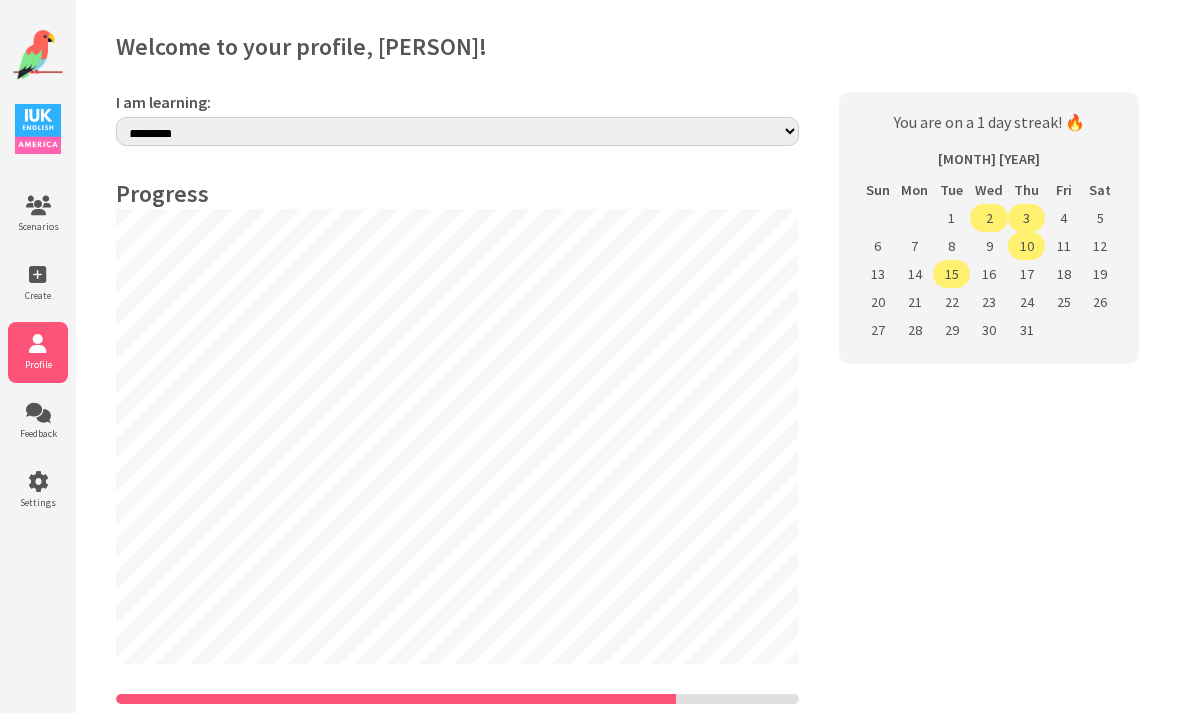 click on "Feedback" at bounding box center (38, 421) 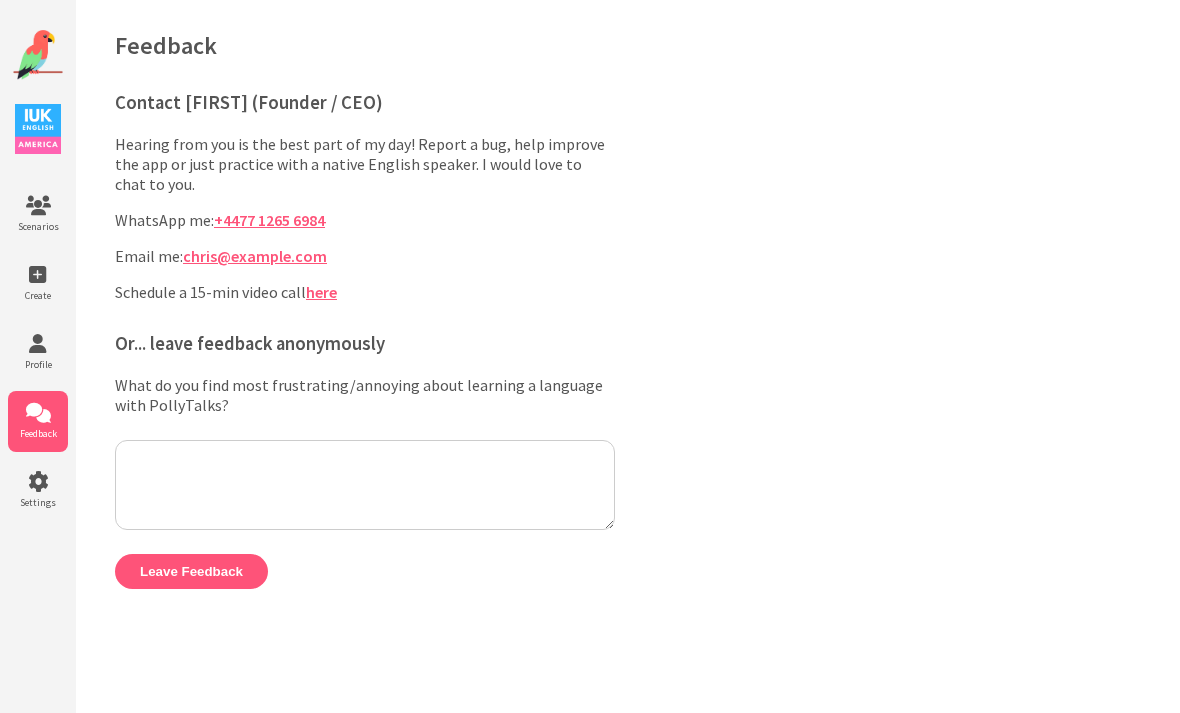 scroll, scrollTop: 0, scrollLeft: 0, axis: both 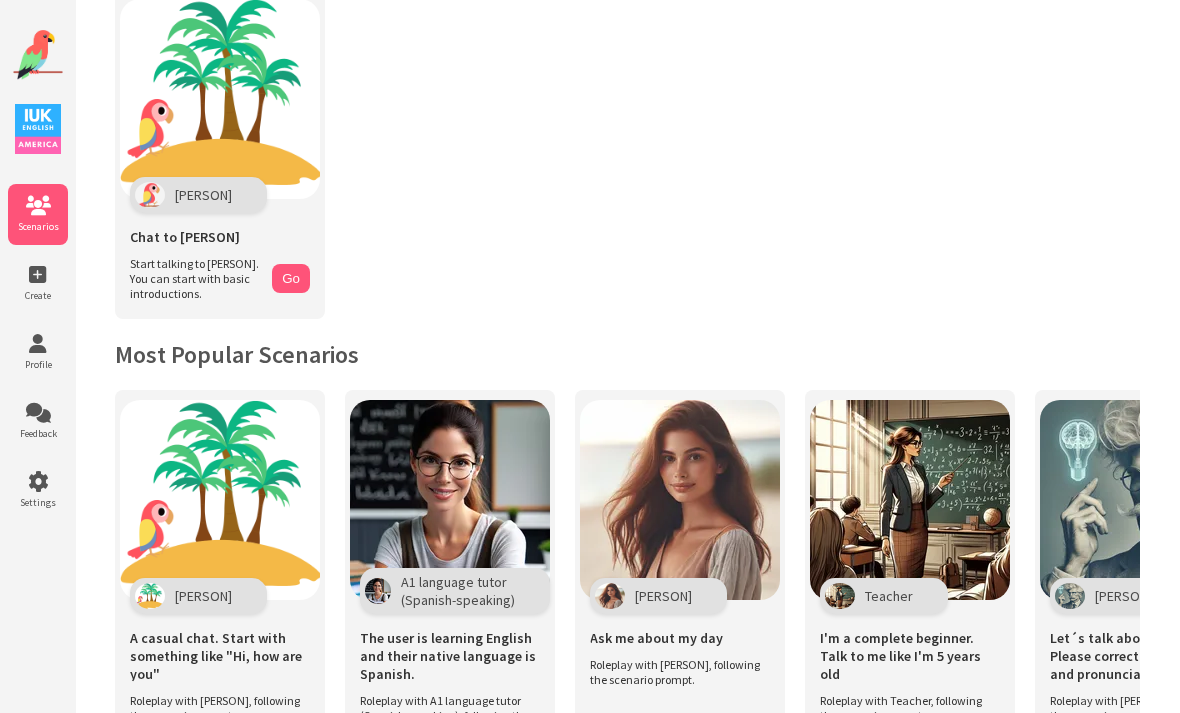 click at bounding box center [220, 99] 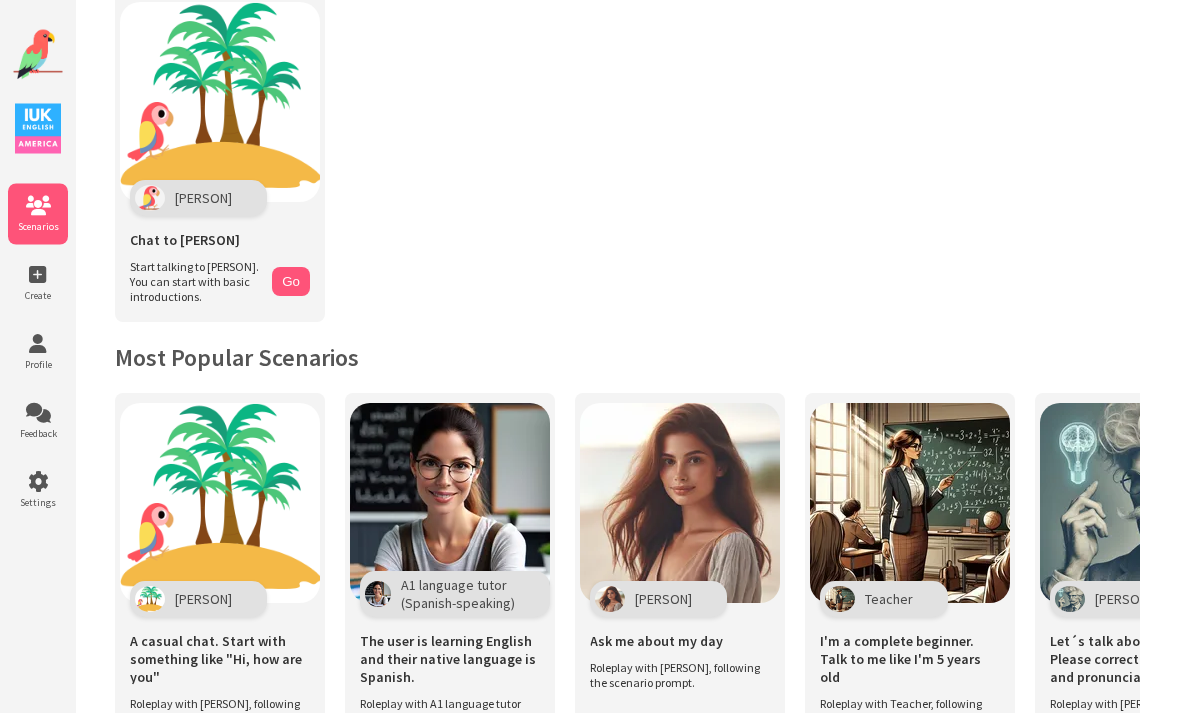 scroll, scrollTop: 0, scrollLeft: 0, axis: both 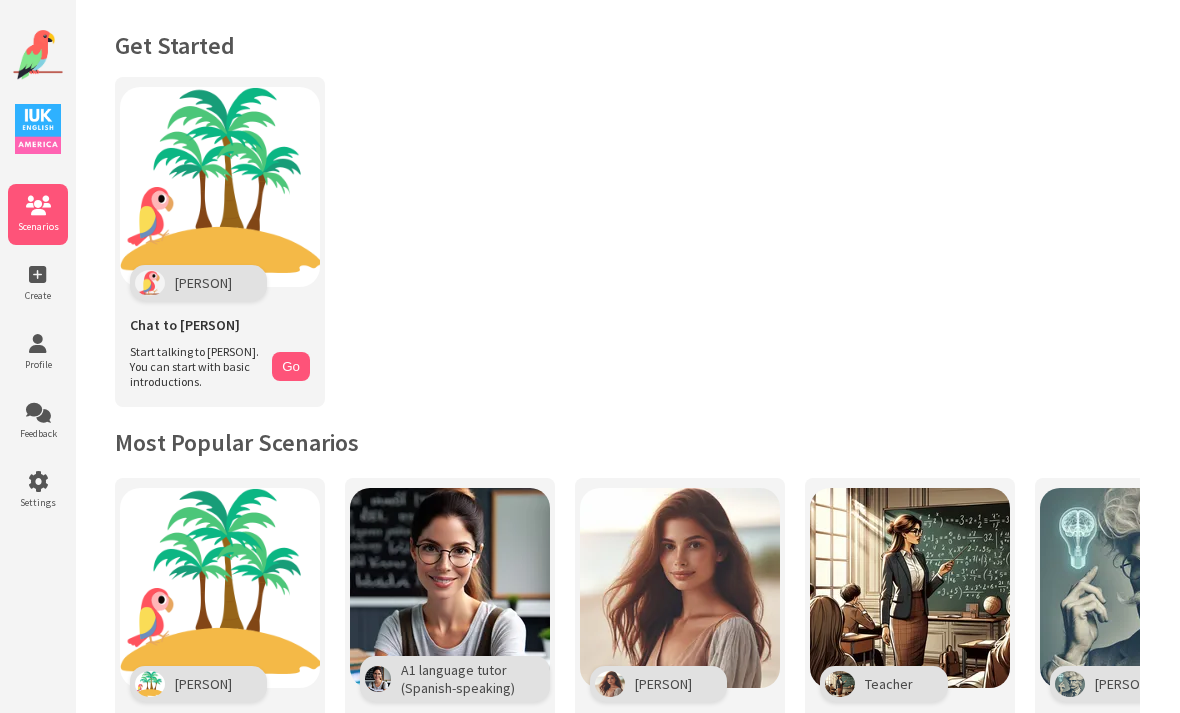 click on "Feedback" at bounding box center [38, 421] 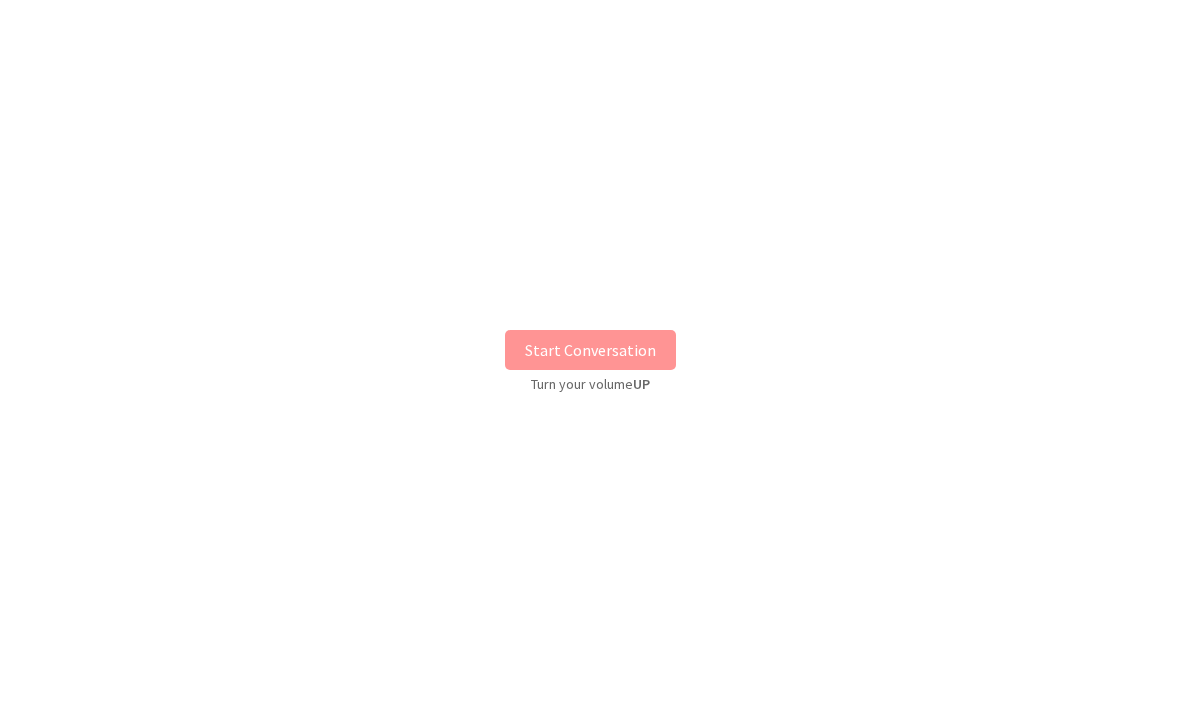 scroll, scrollTop: 0, scrollLeft: 0, axis: both 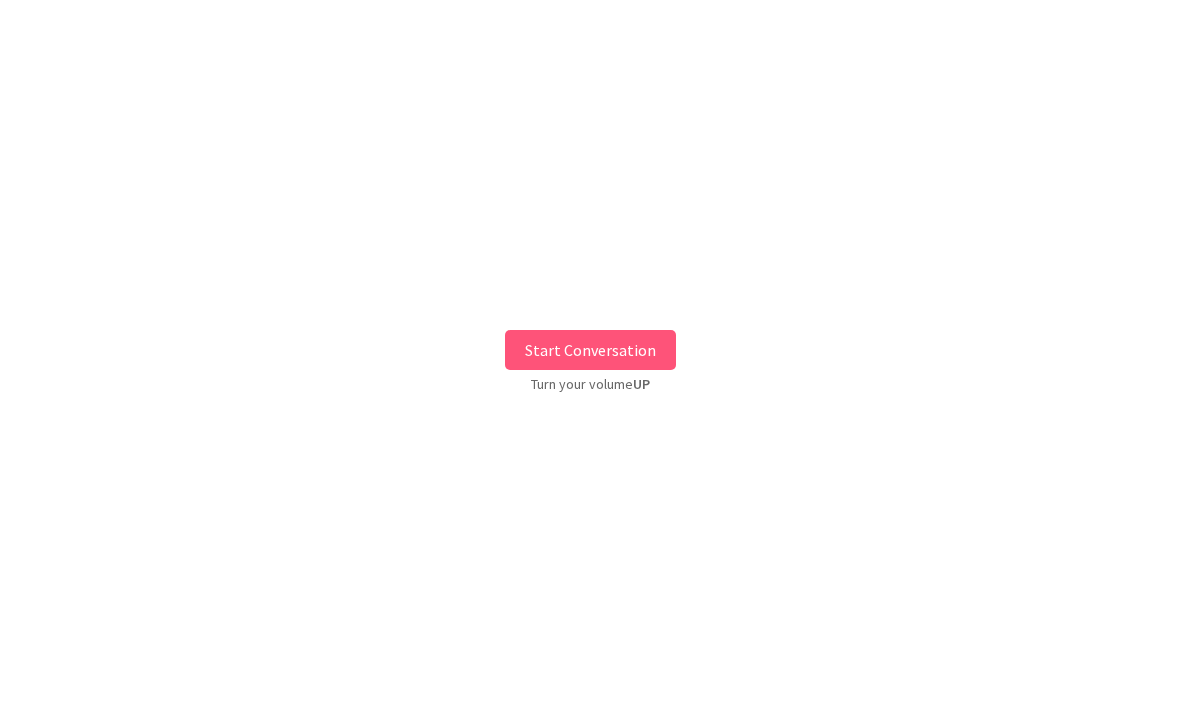 click on "Start Conversation" at bounding box center (590, 350) 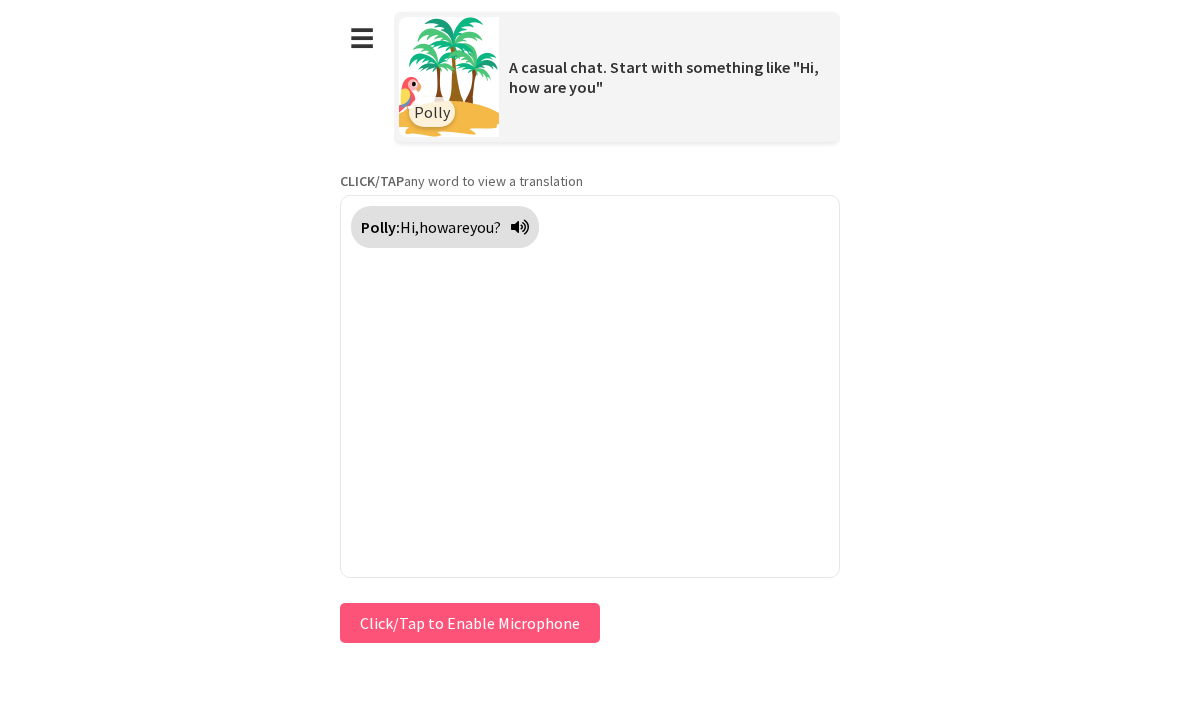 scroll, scrollTop: 64, scrollLeft: 0, axis: vertical 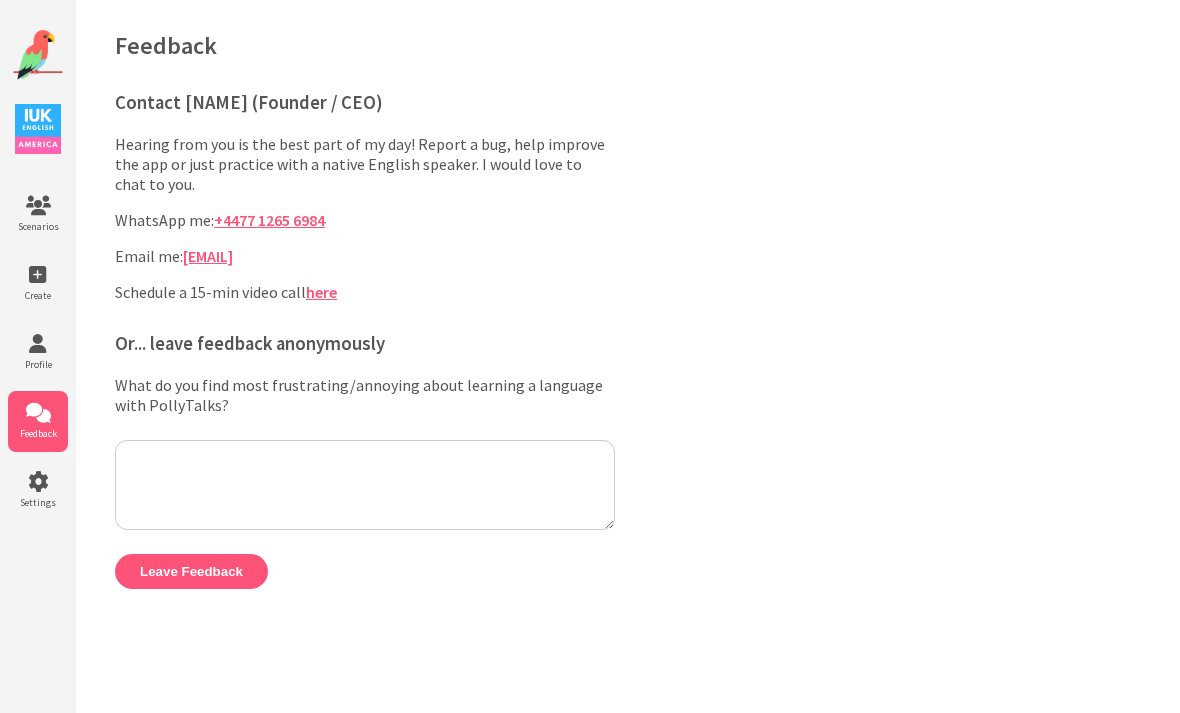 click at bounding box center (38, 344) 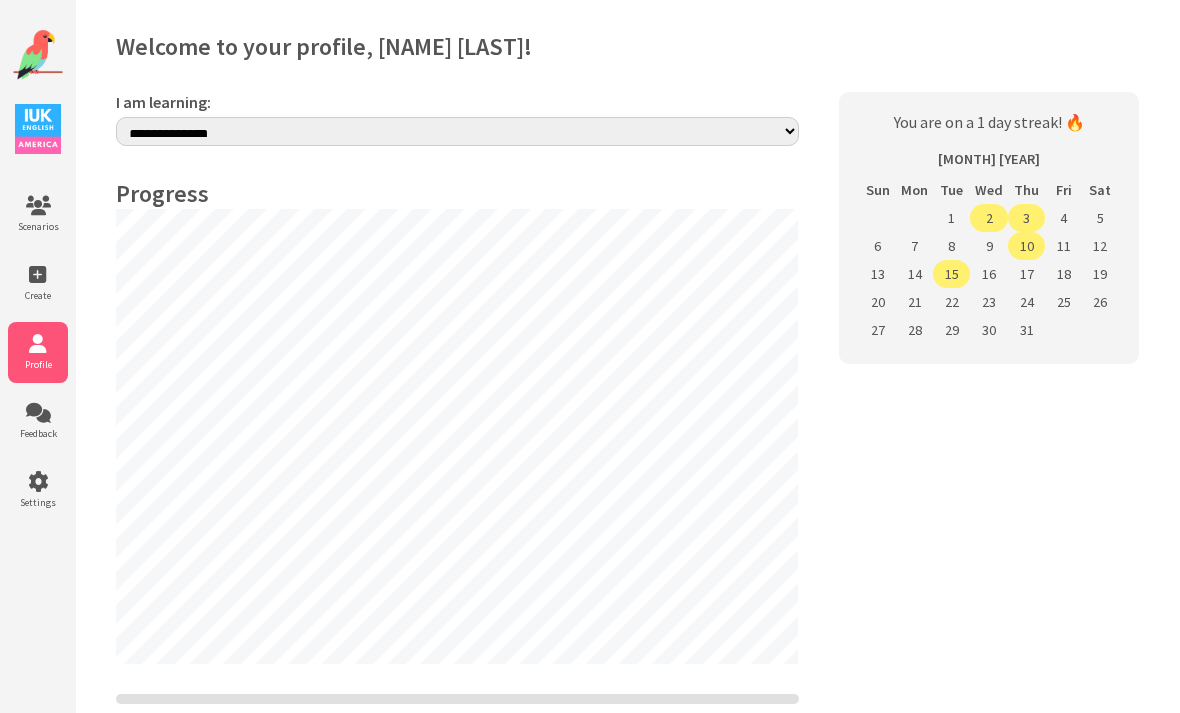 scroll, scrollTop: 0, scrollLeft: 0, axis: both 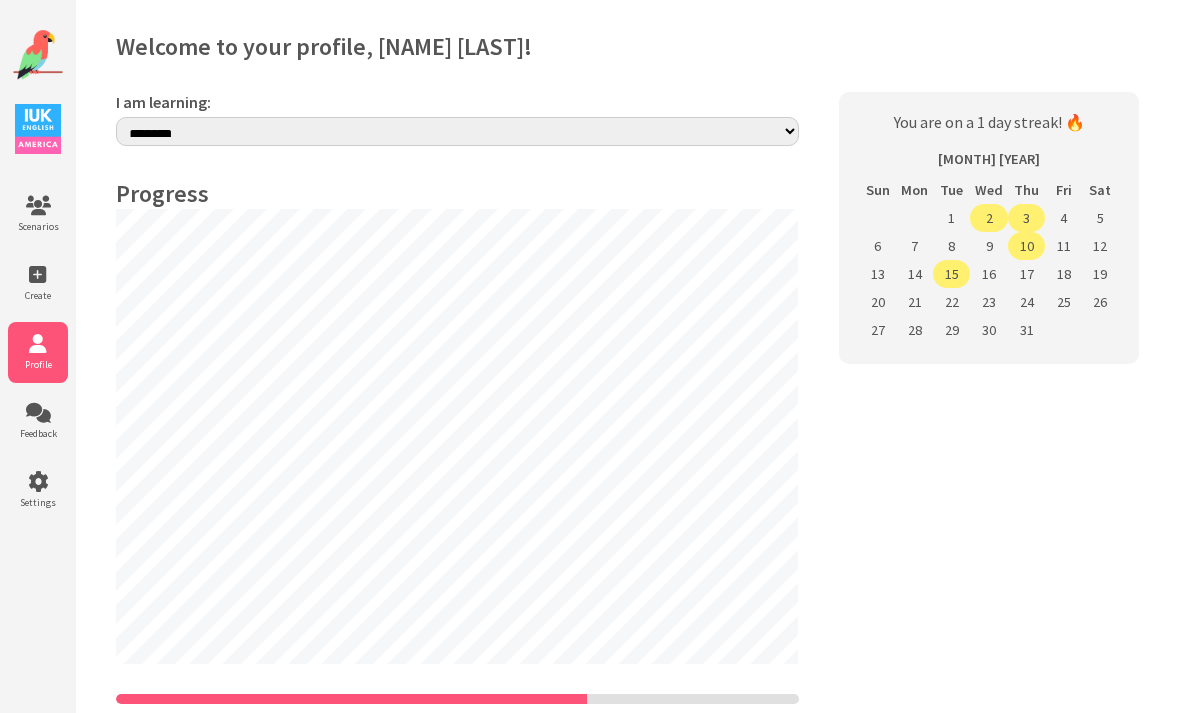 click at bounding box center [38, 482] 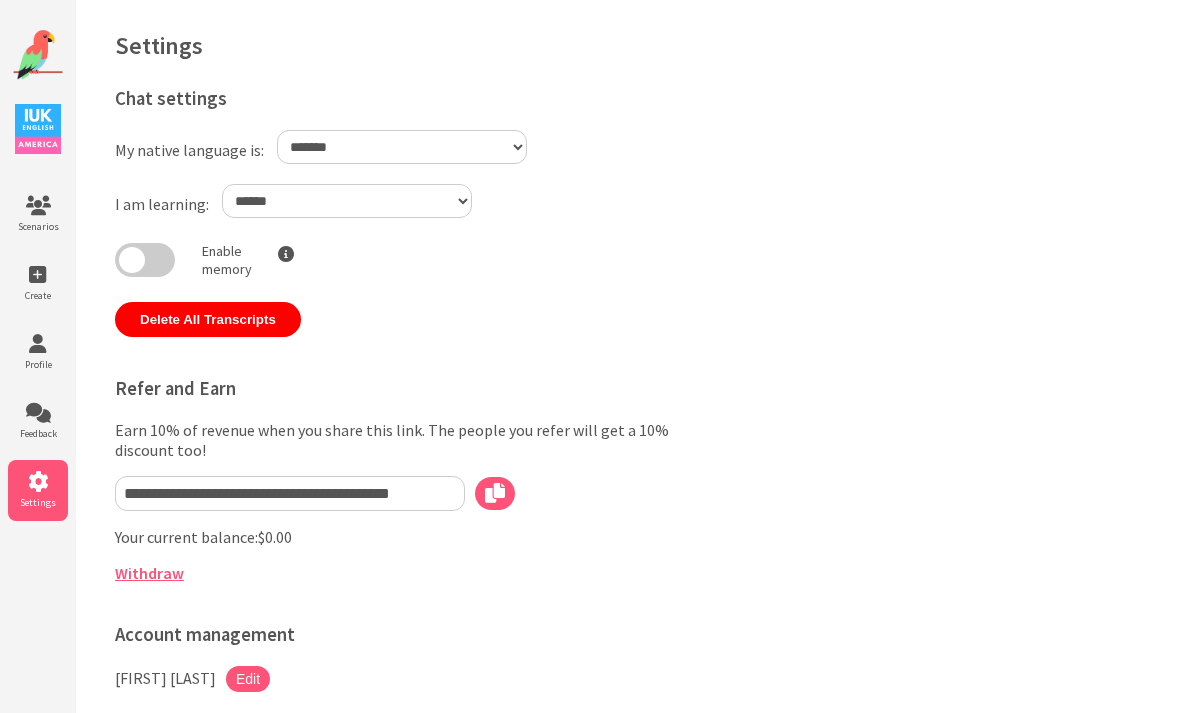 select on "**" 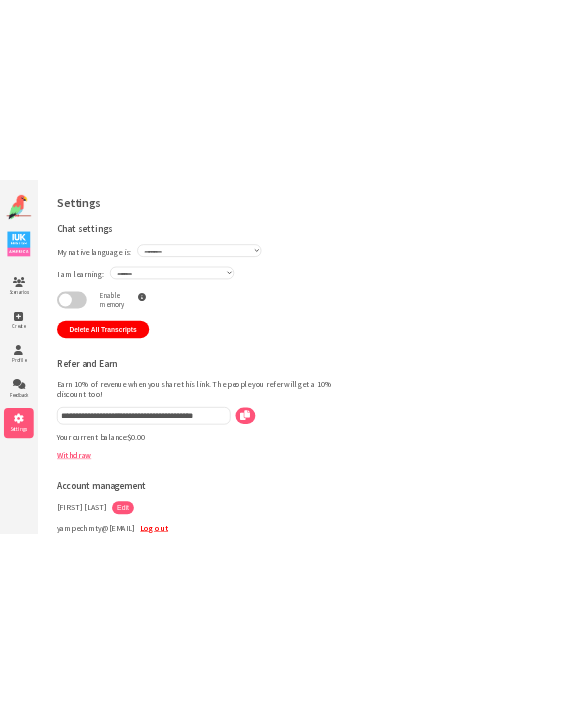 scroll, scrollTop: 0, scrollLeft: 0, axis: both 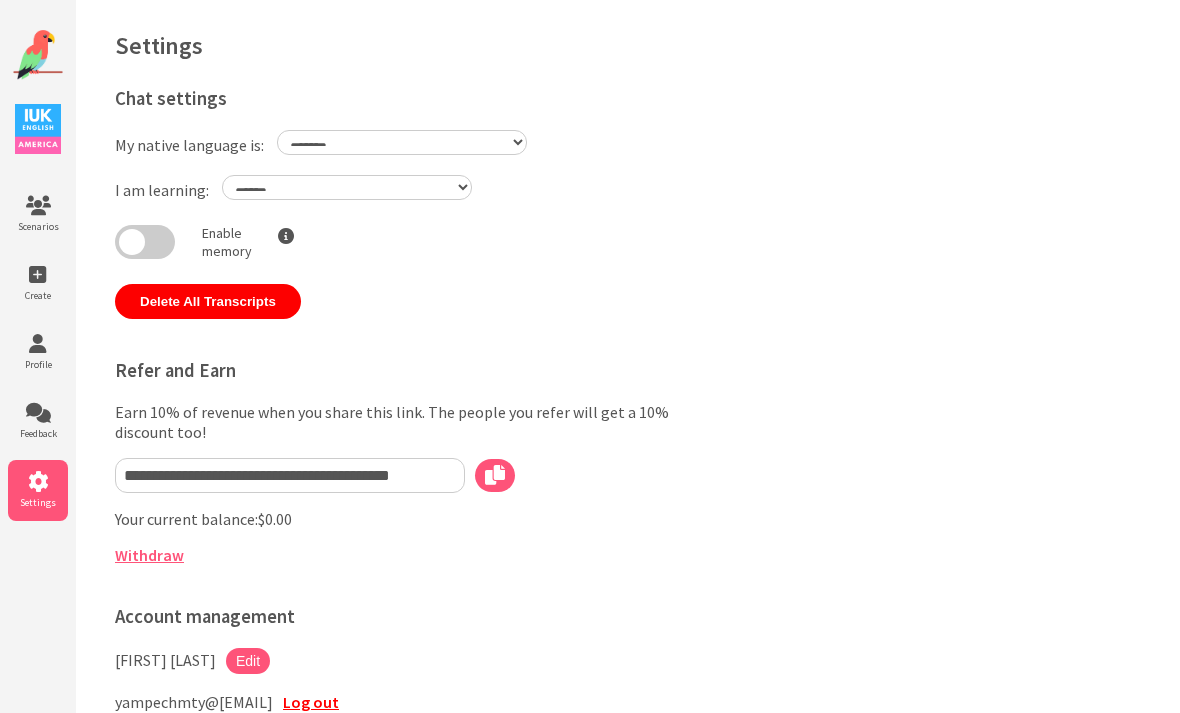 click at bounding box center (38, 344) 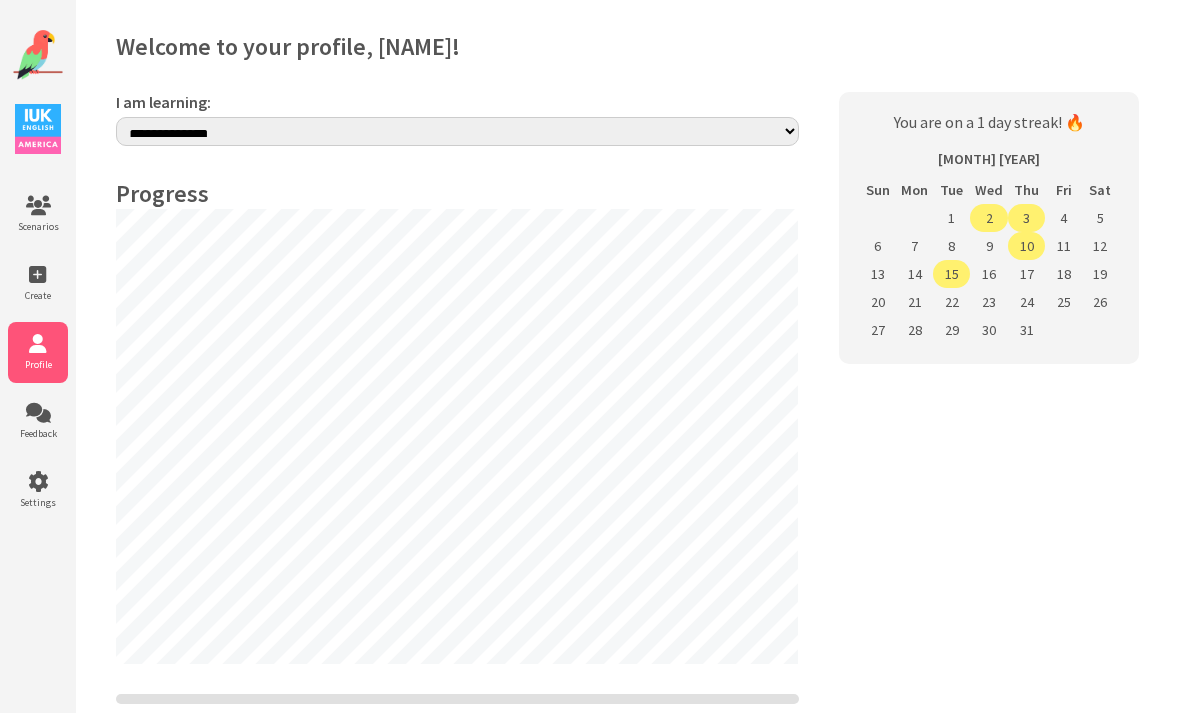 scroll, scrollTop: 0, scrollLeft: 0, axis: both 